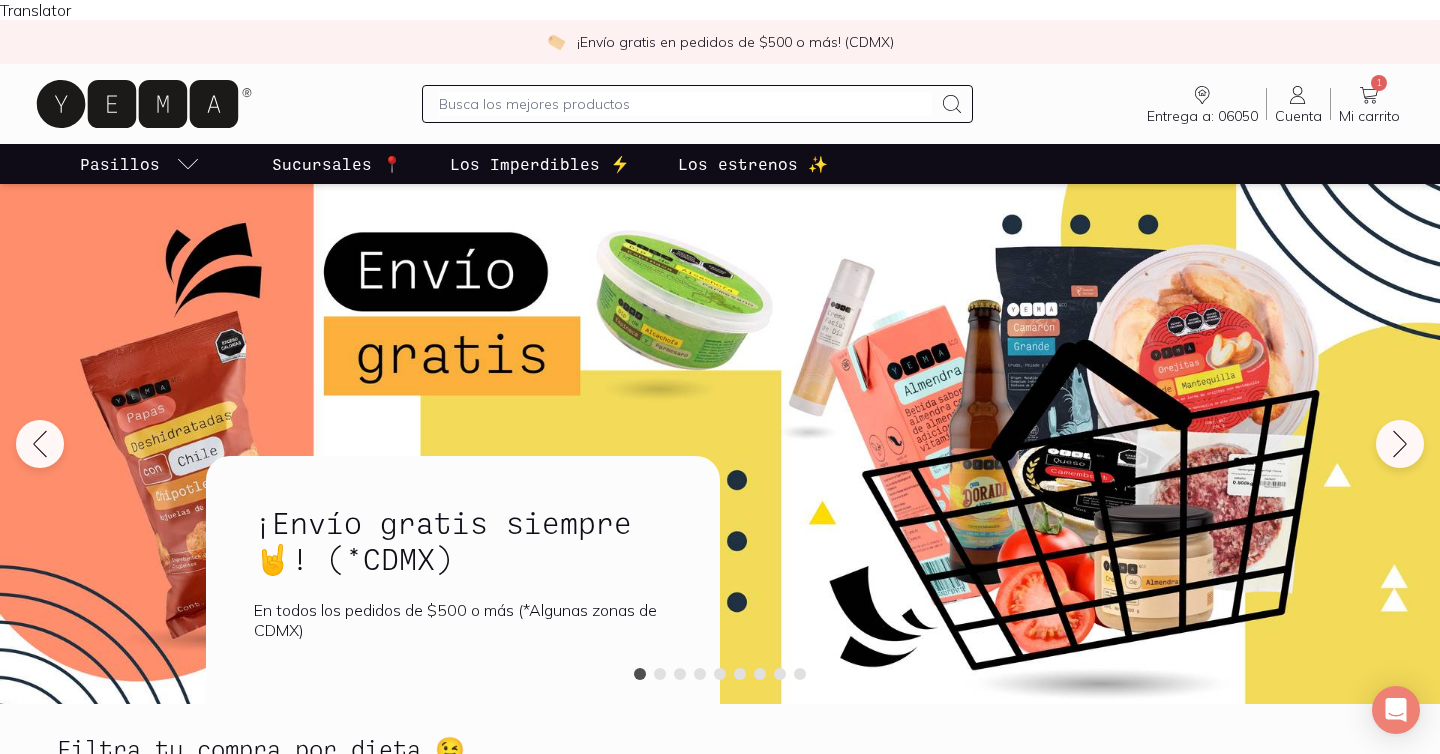 scroll, scrollTop: 0, scrollLeft: 0, axis: both 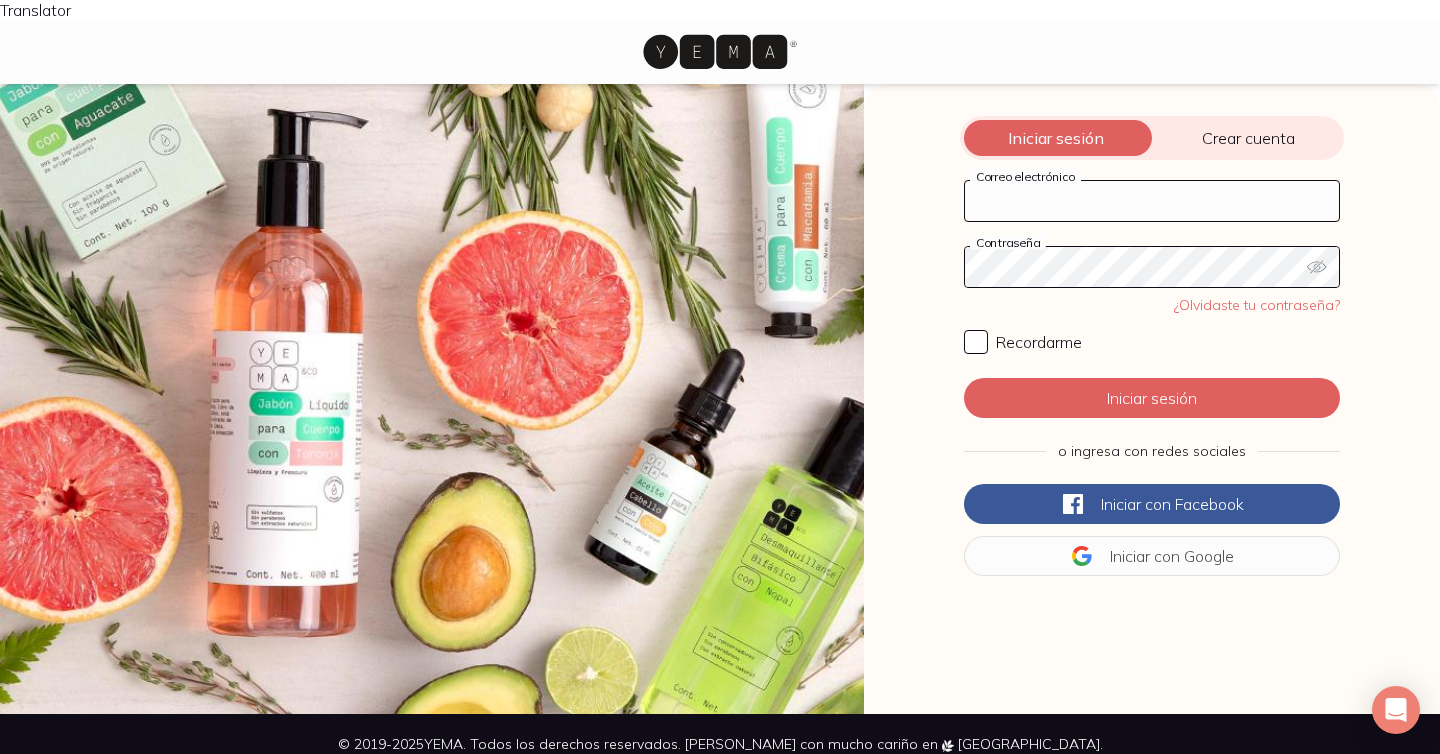 click on "Correo electrónico" at bounding box center [1152, 201] 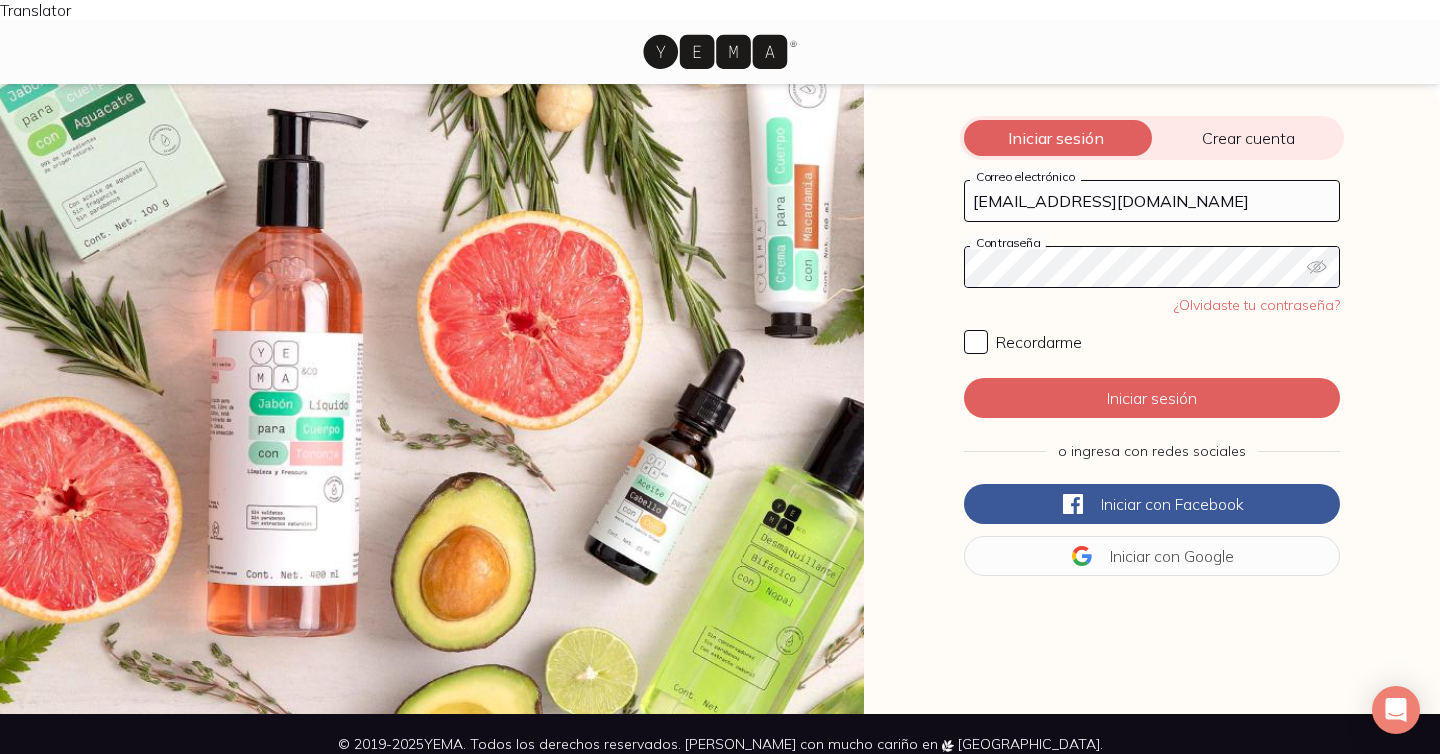 click on "Recordarme" at bounding box center [1039, 342] 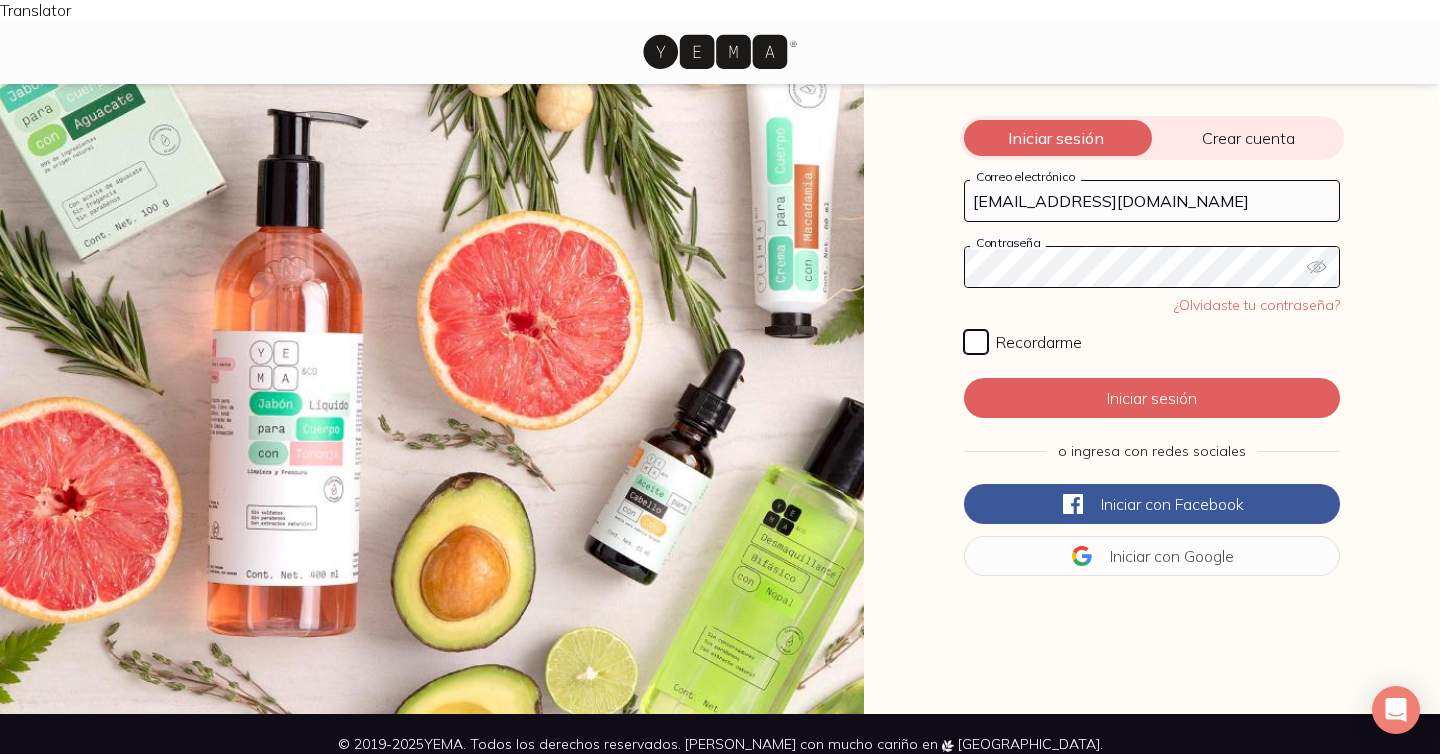 click on "Recordarme" at bounding box center [976, 342] 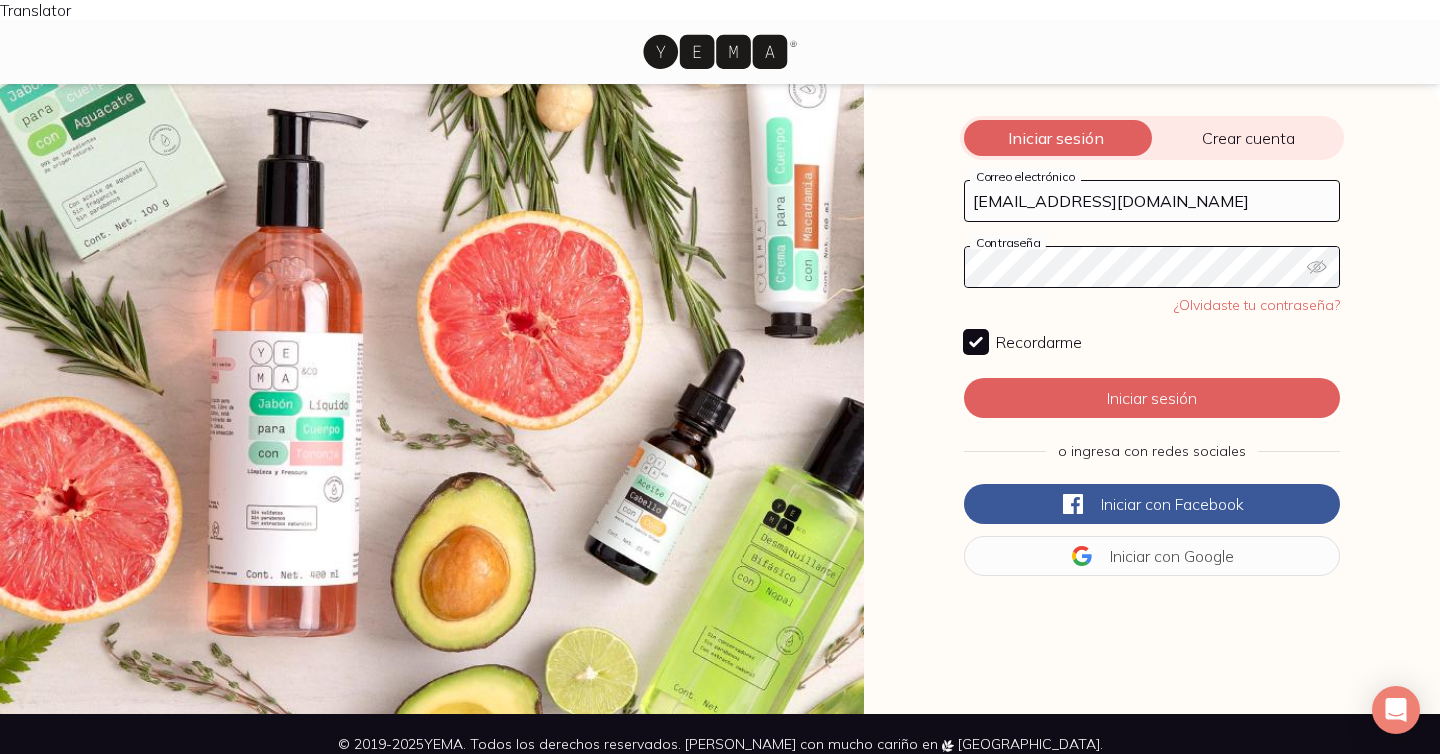 checkbox on "true" 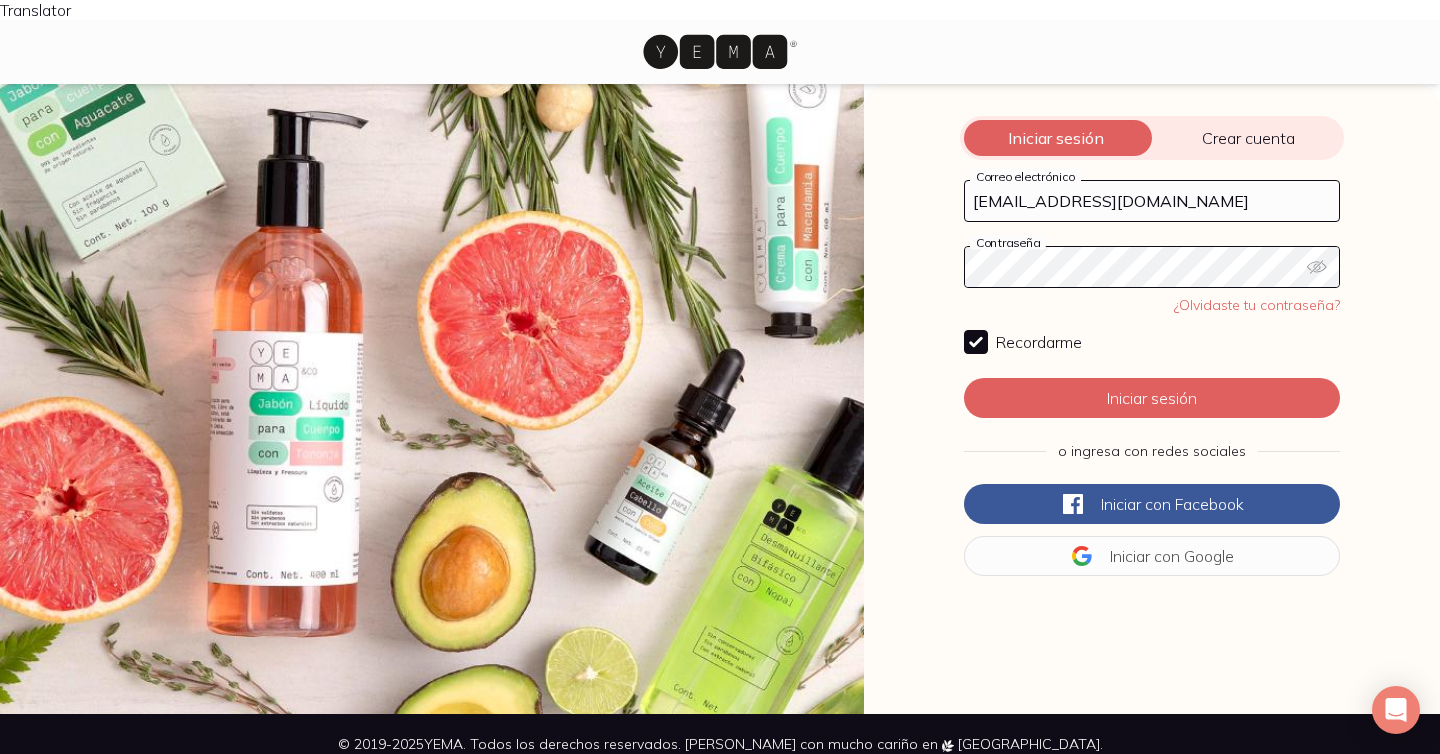 click on "[EMAIL_ADDRESS][DOMAIN_NAME] Correo electrónico Contraseña ¿Olvidaste tu contraseña? Recordarme Iniciar sesión o ingresa con redes sociales Iniciar con Facebook Iniciar con Google" at bounding box center (1152, 378) 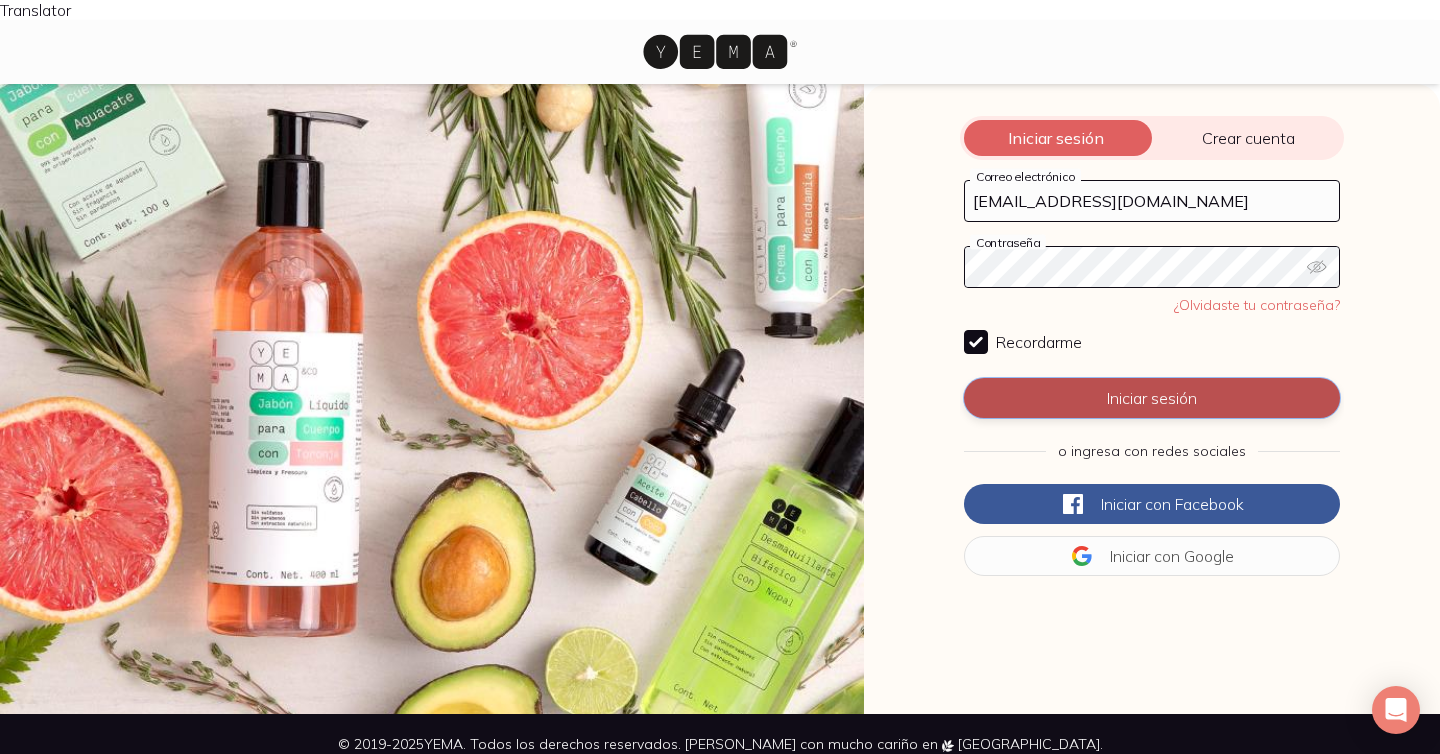 click on "Iniciar sesión" at bounding box center [1152, 398] 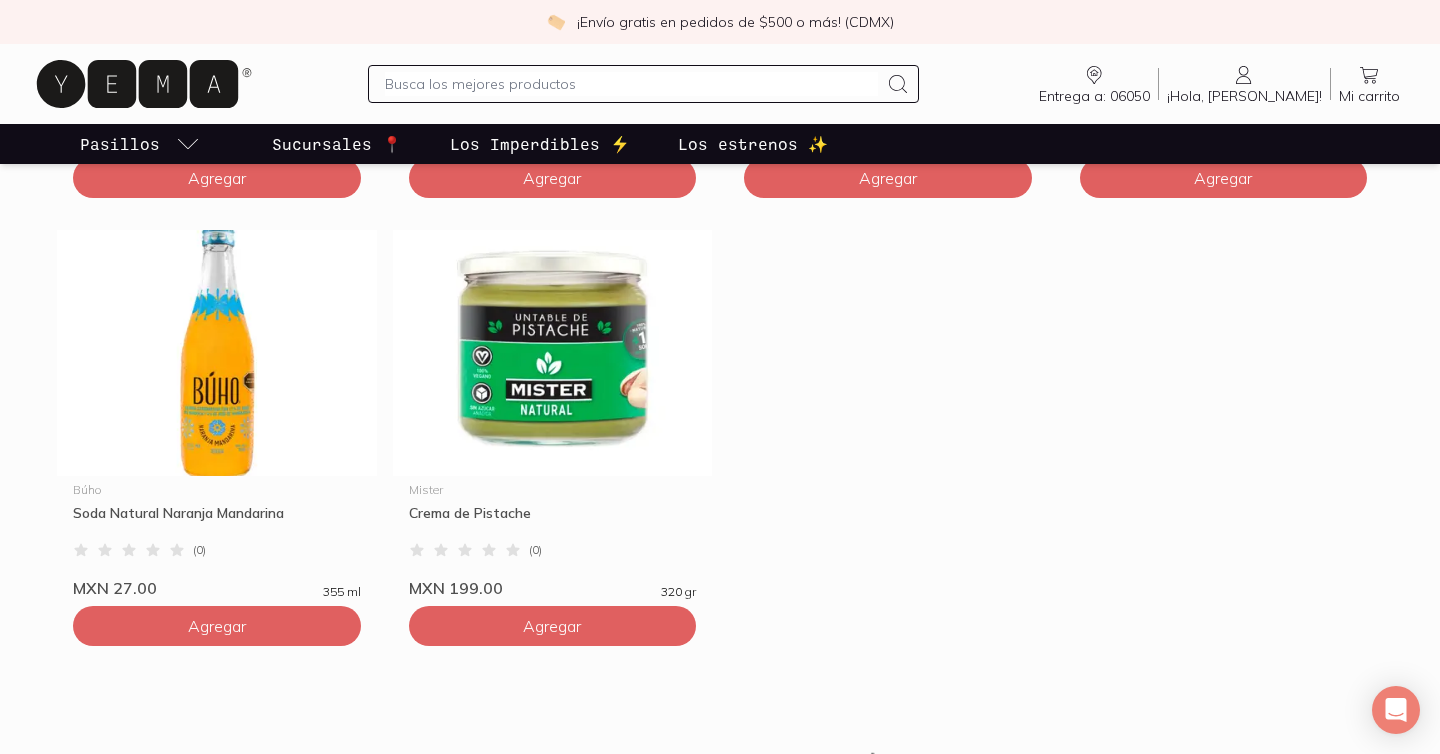 scroll, scrollTop: 1894, scrollLeft: 0, axis: vertical 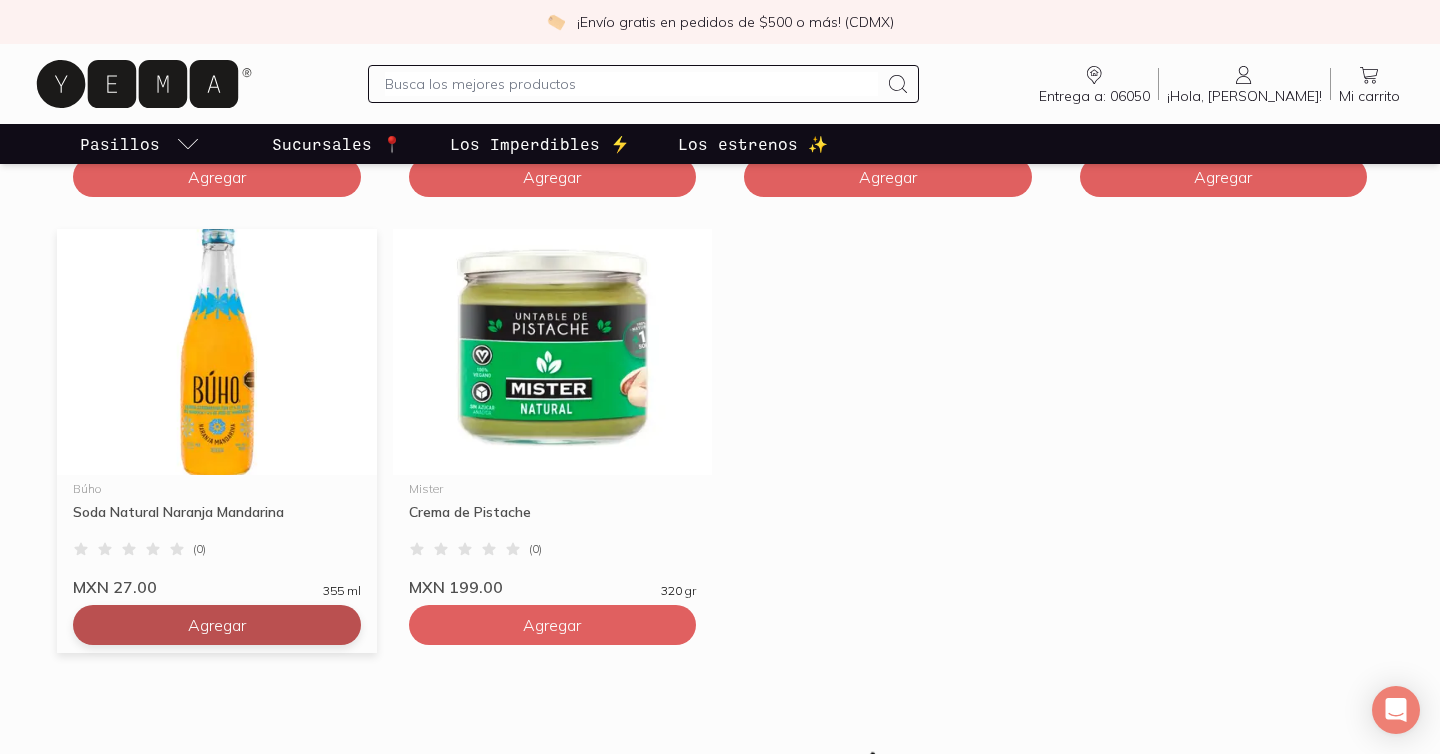 click on "Agregar" at bounding box center [217, 625] 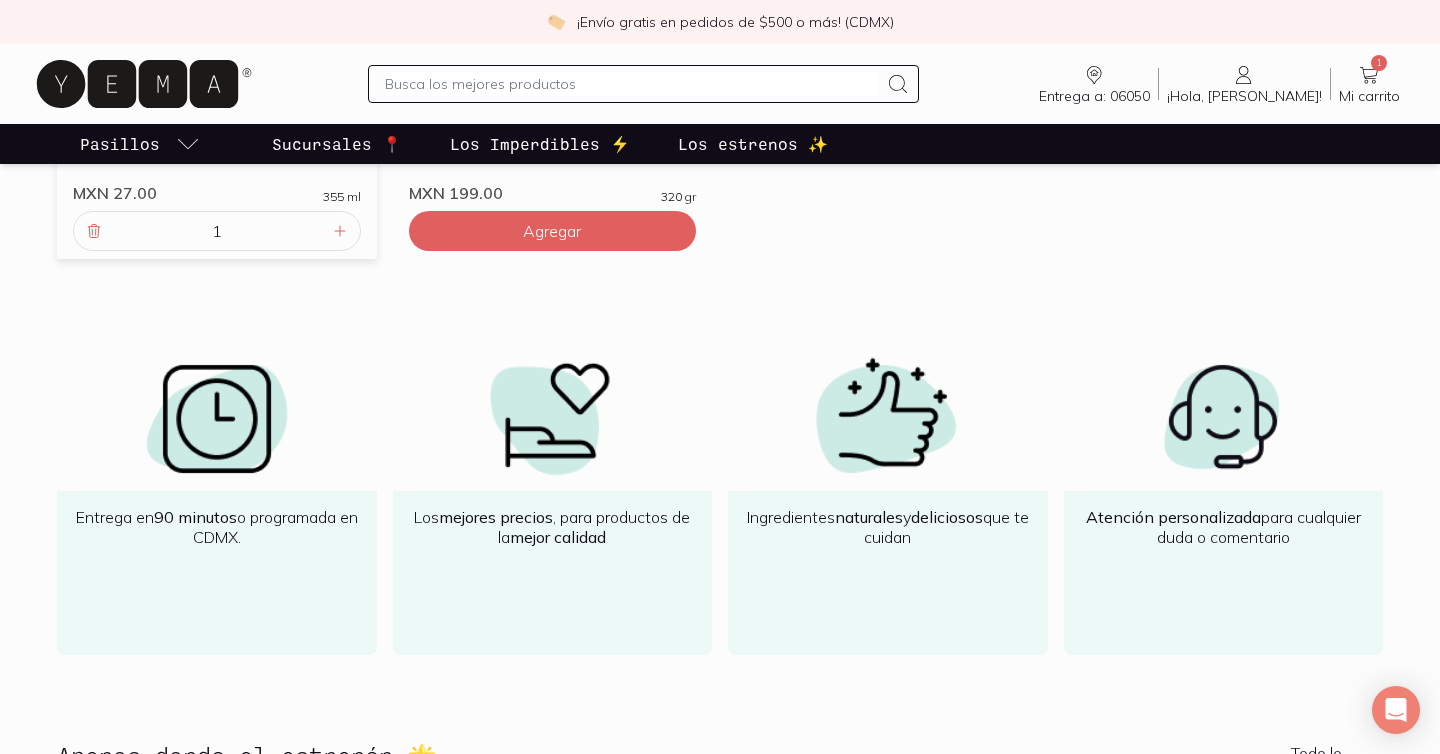 scroll, scrollTop: 2321, scrollLeft: 0, axis: vertical 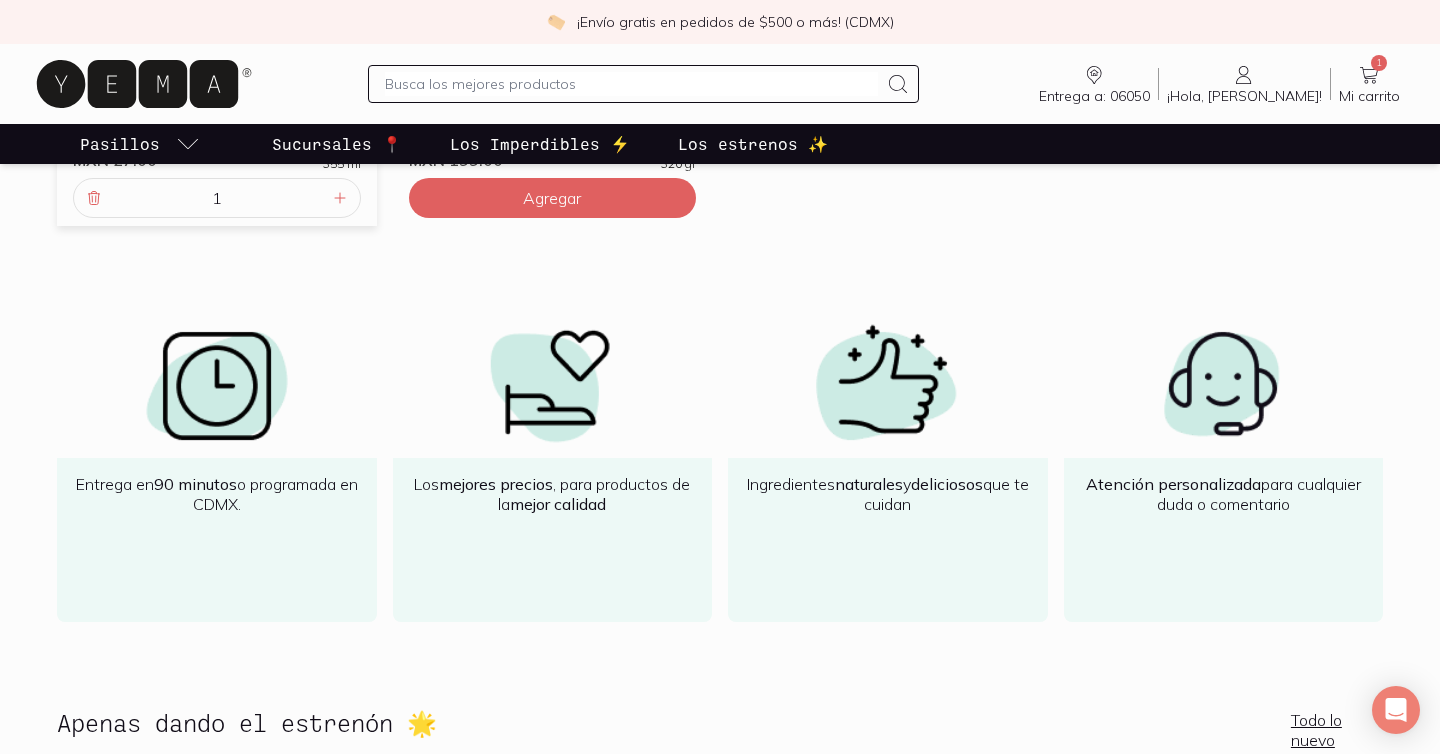 click on "Los Imperdibles ⚡️" at bounding box center (540, 144) 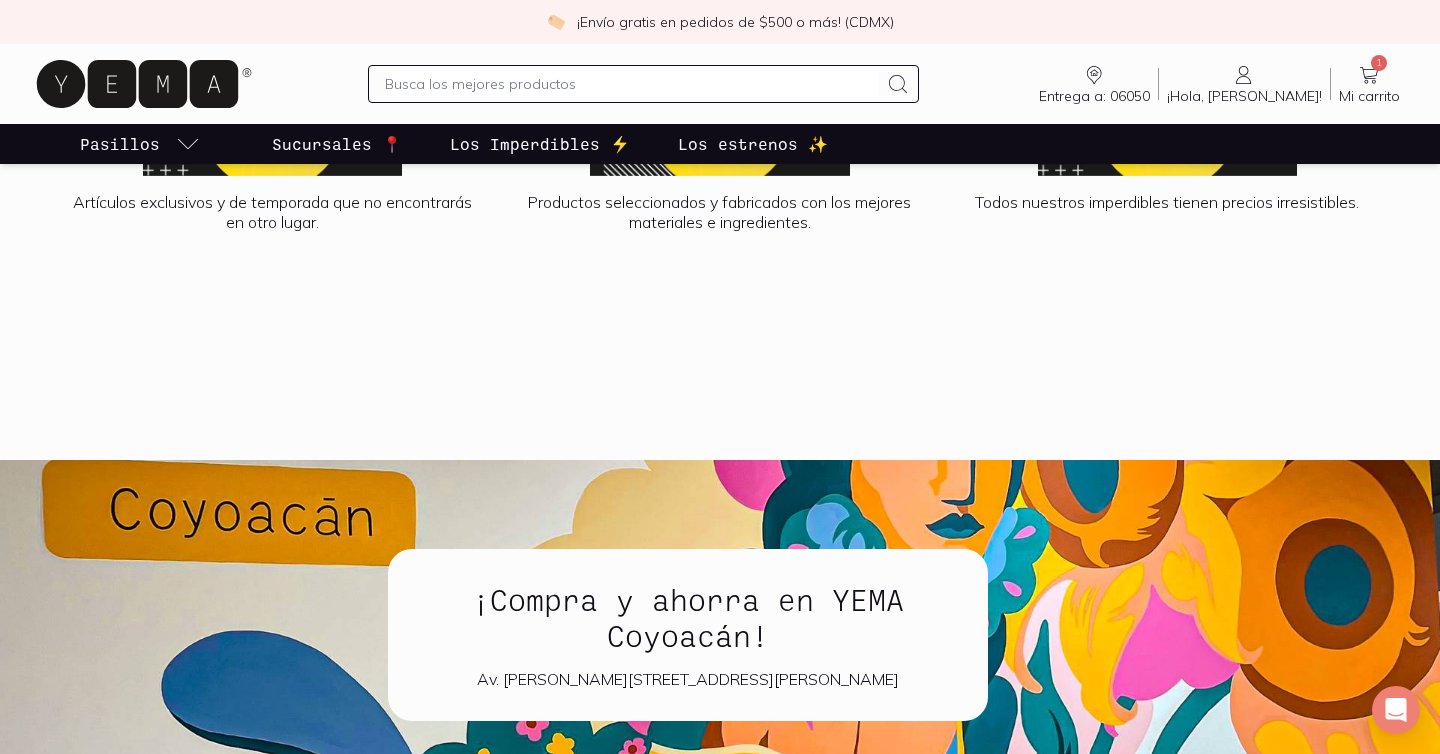 scroll, scrollTop: 2122, scrollLeft: 0, axis: vertical 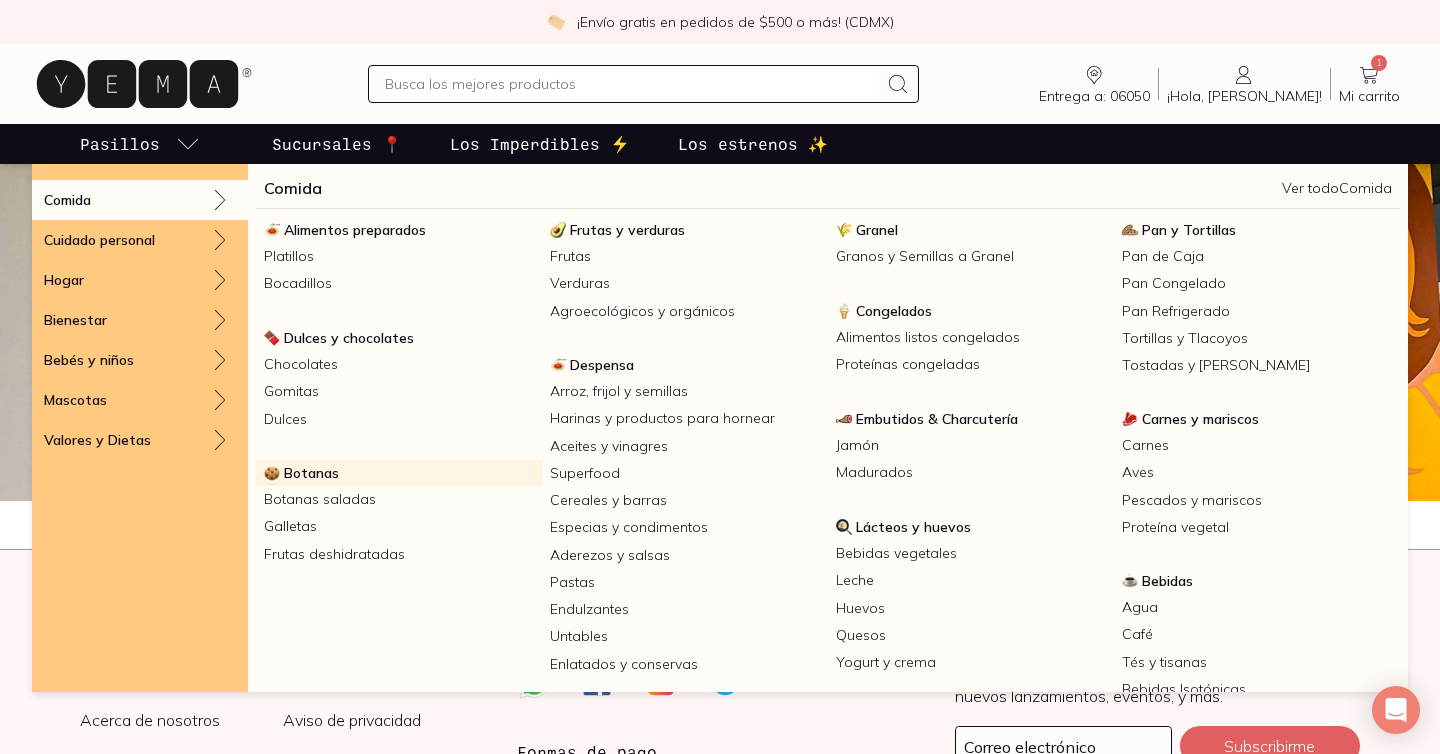 click on "Botanas" at bounding box center [399, 473] 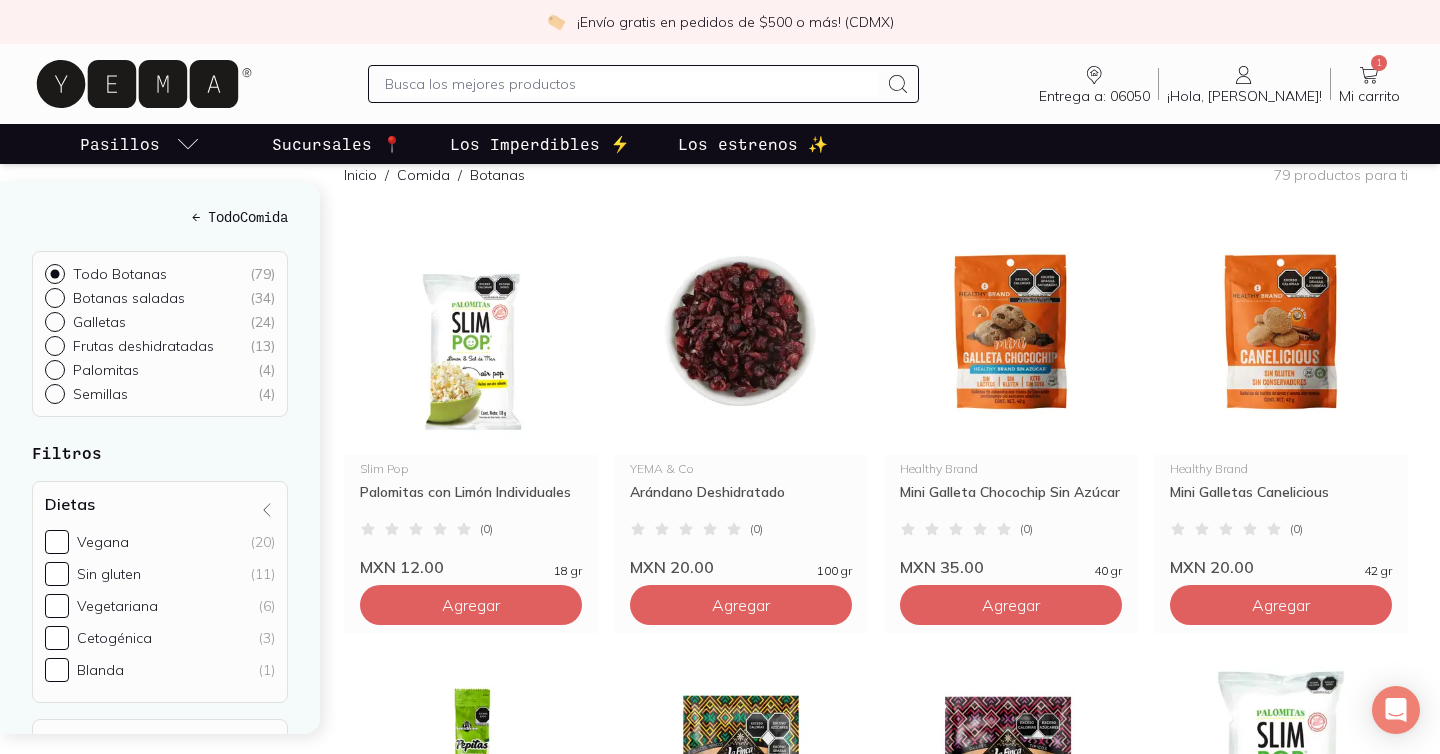 scroll, scrollTop: 248, scrollLeft: 0, axis: vertical 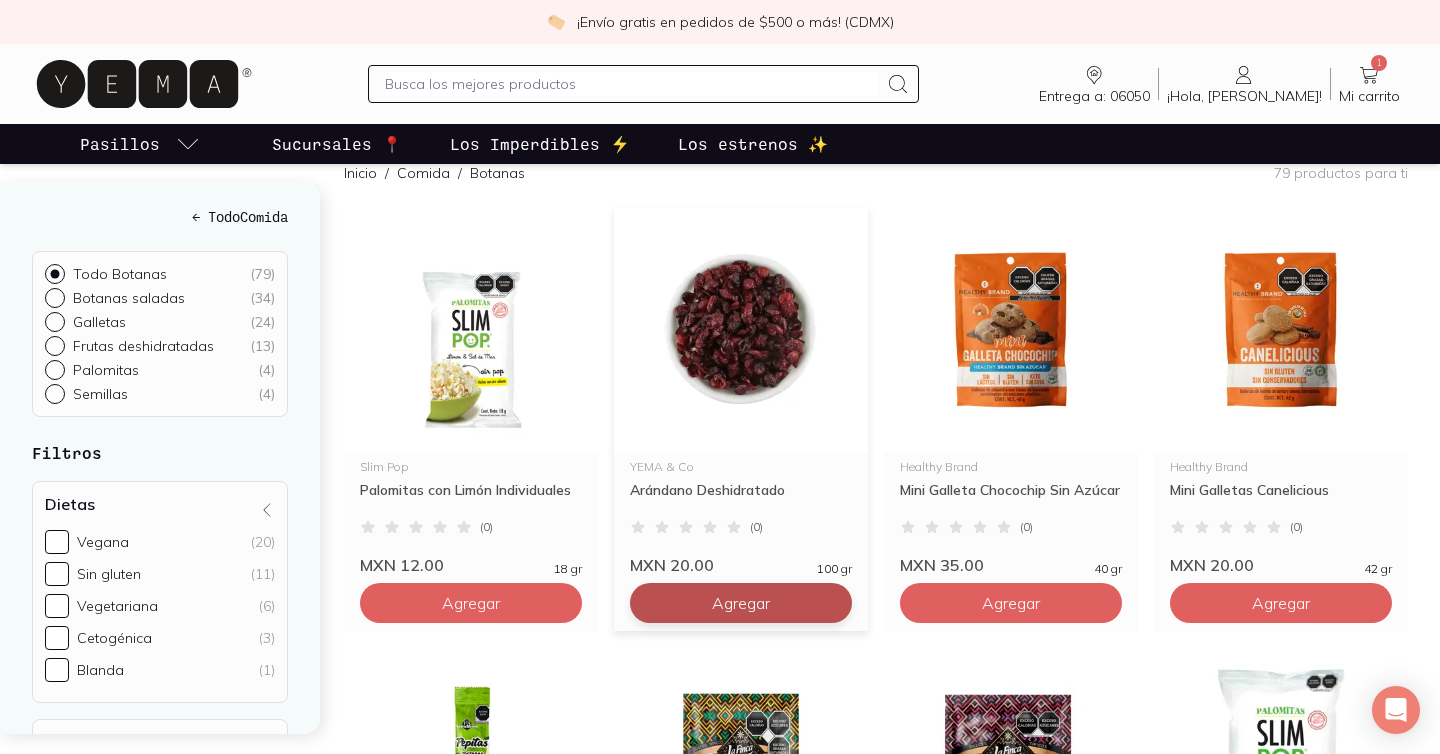 click on "Agregar" at bounding box center (471, 603) 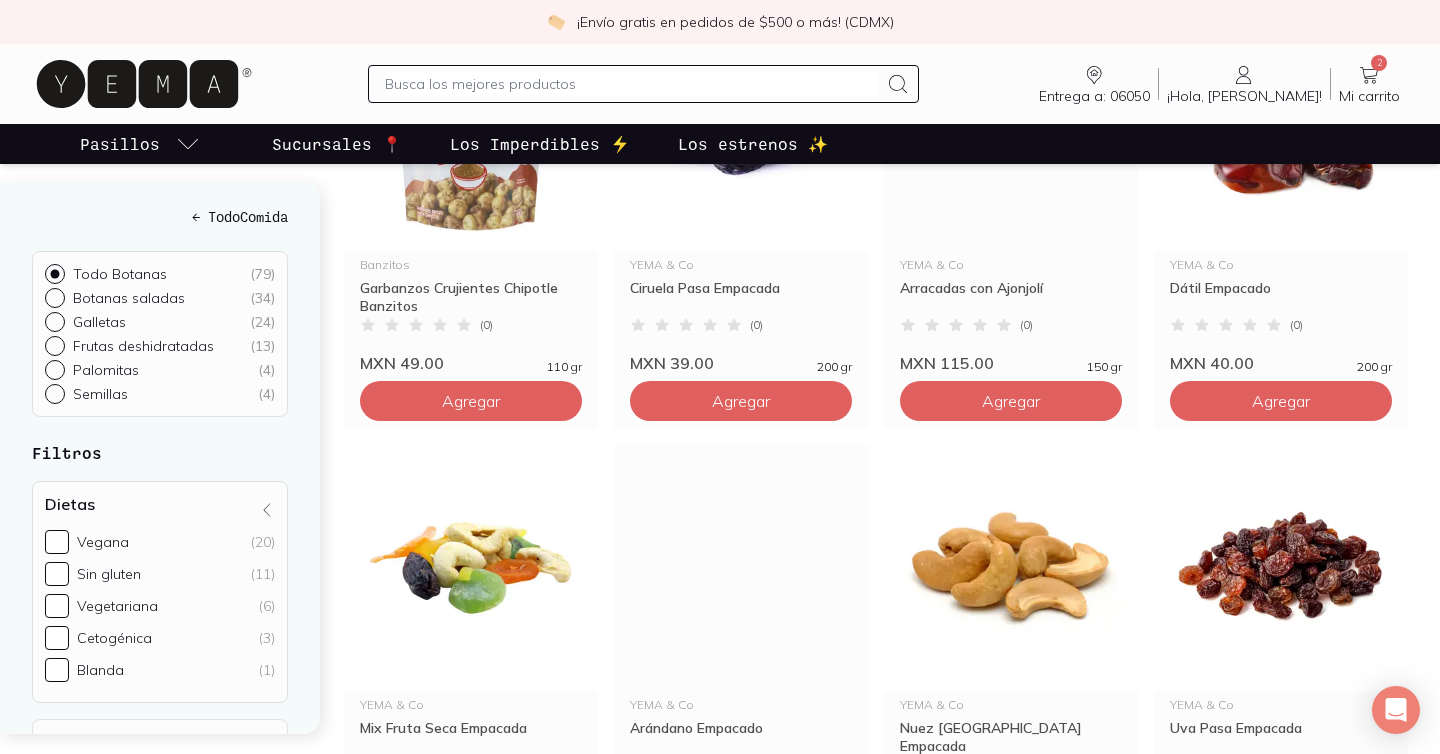 scroll, scrollTop: 2949, scrollLeft: 0, axis: vertical 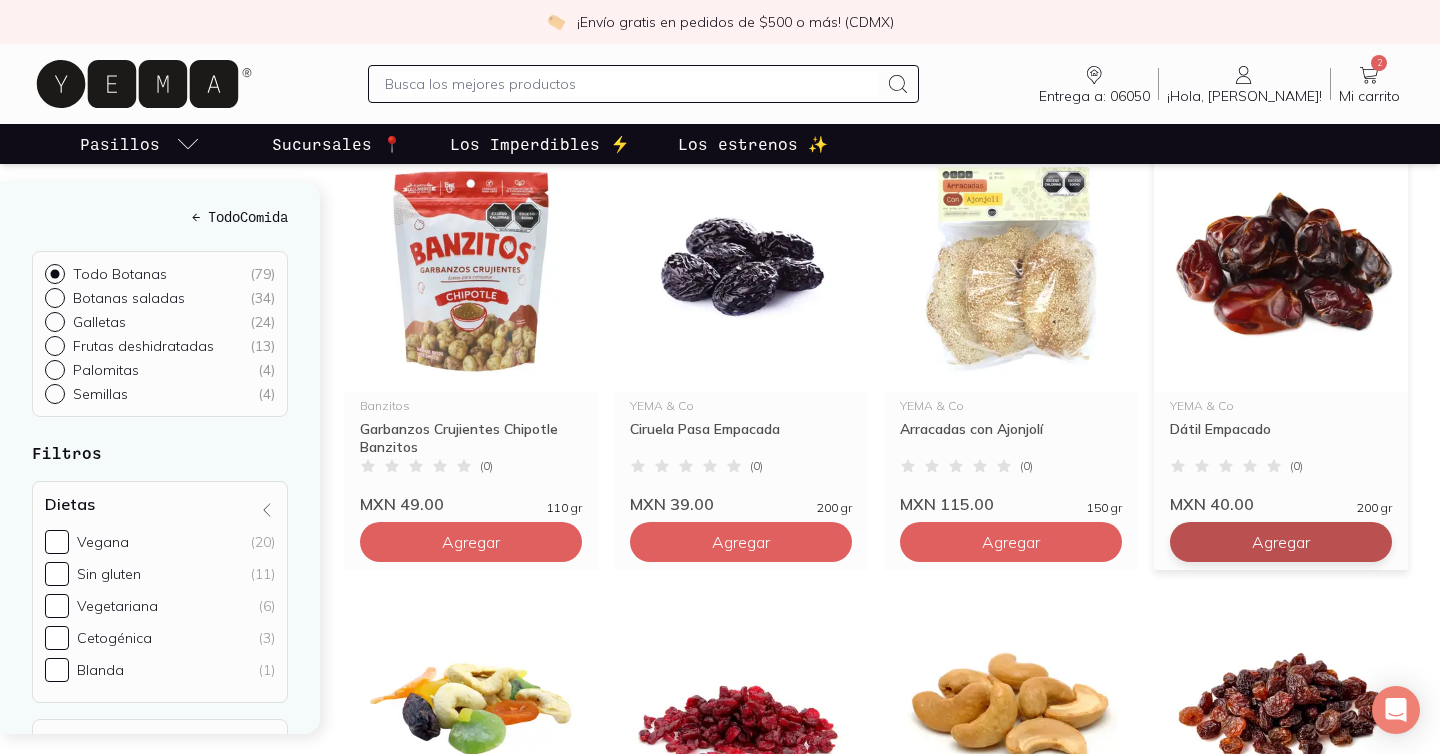 click on "Agregar" at bounding box center [471, -2098] 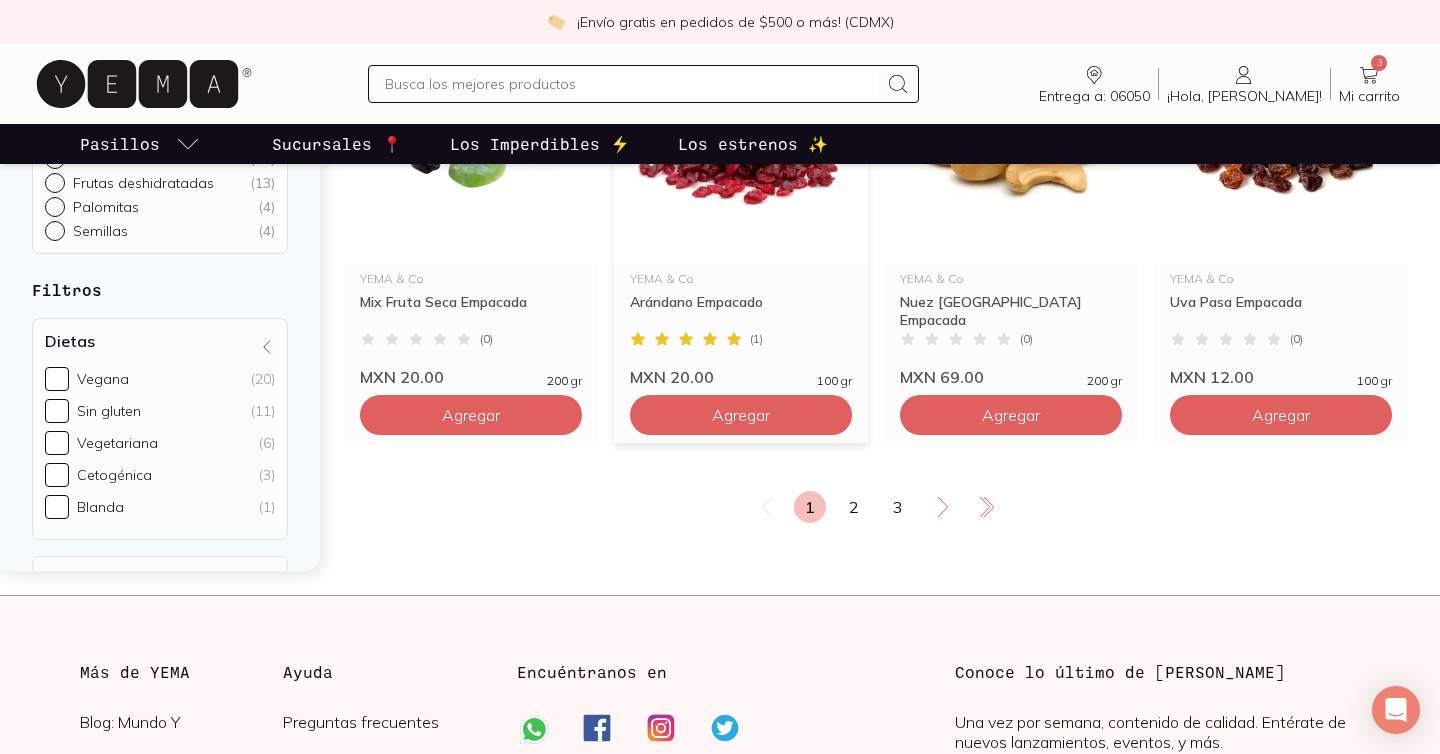 scroll, scrollTop: 3307, scrollLeft: 0, axis: vertical 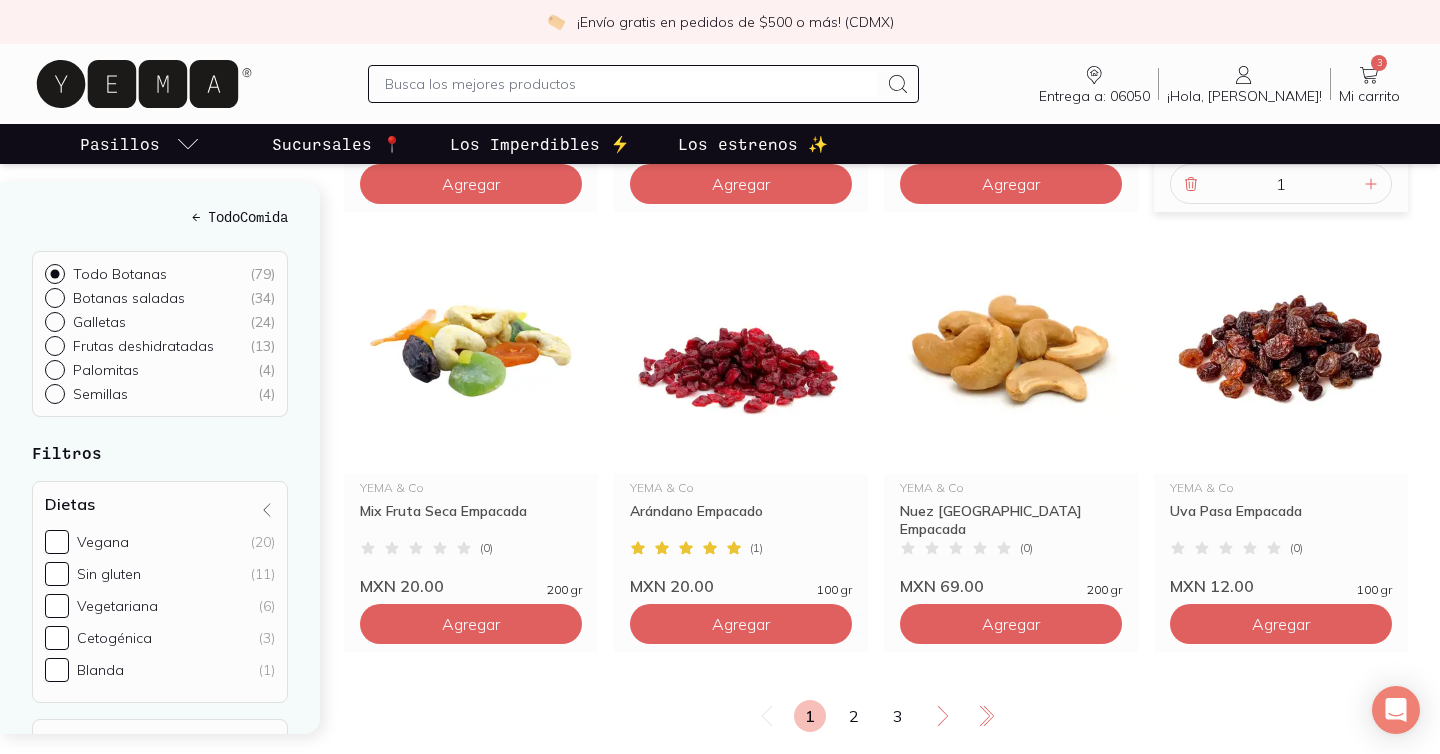 click at bounding box center [631, 84] 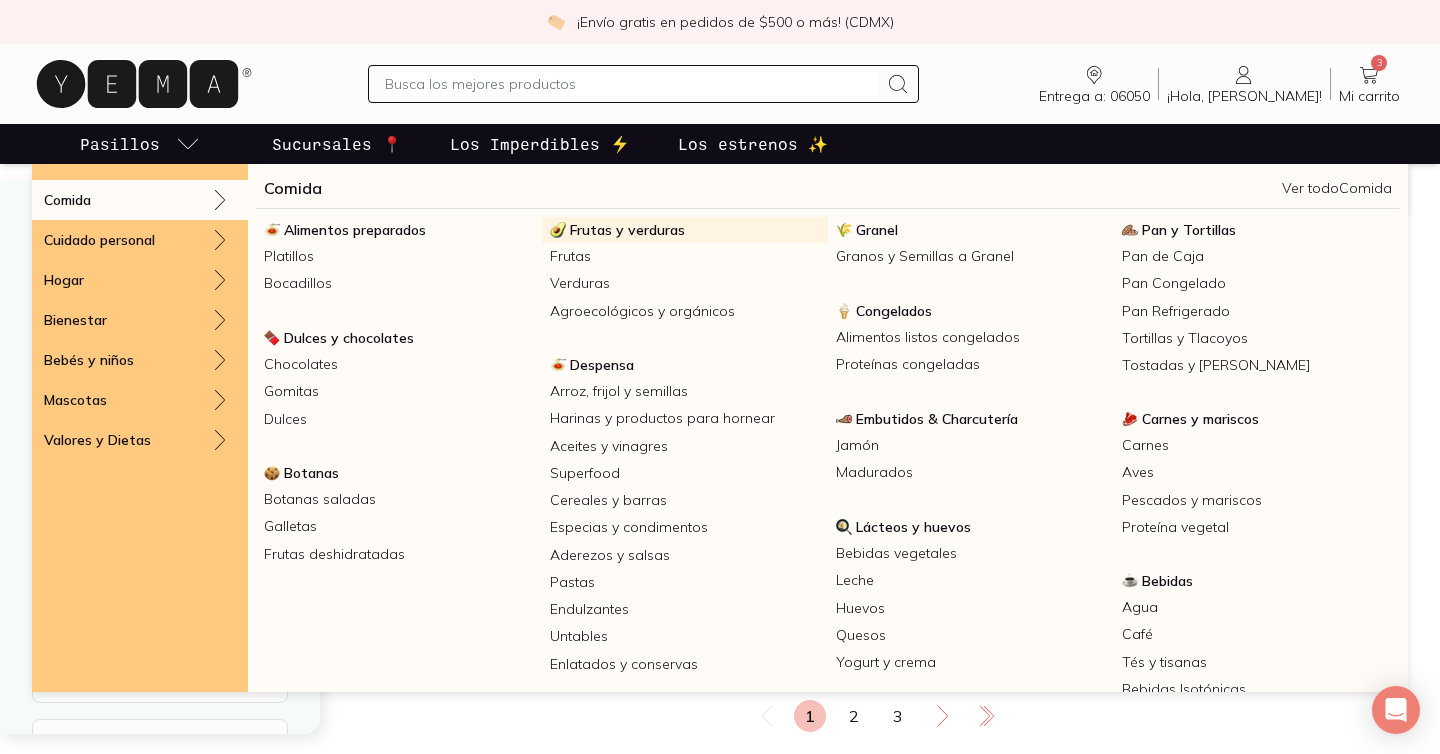 click on "Frutas y verduras" at bounding box center [627, 230] 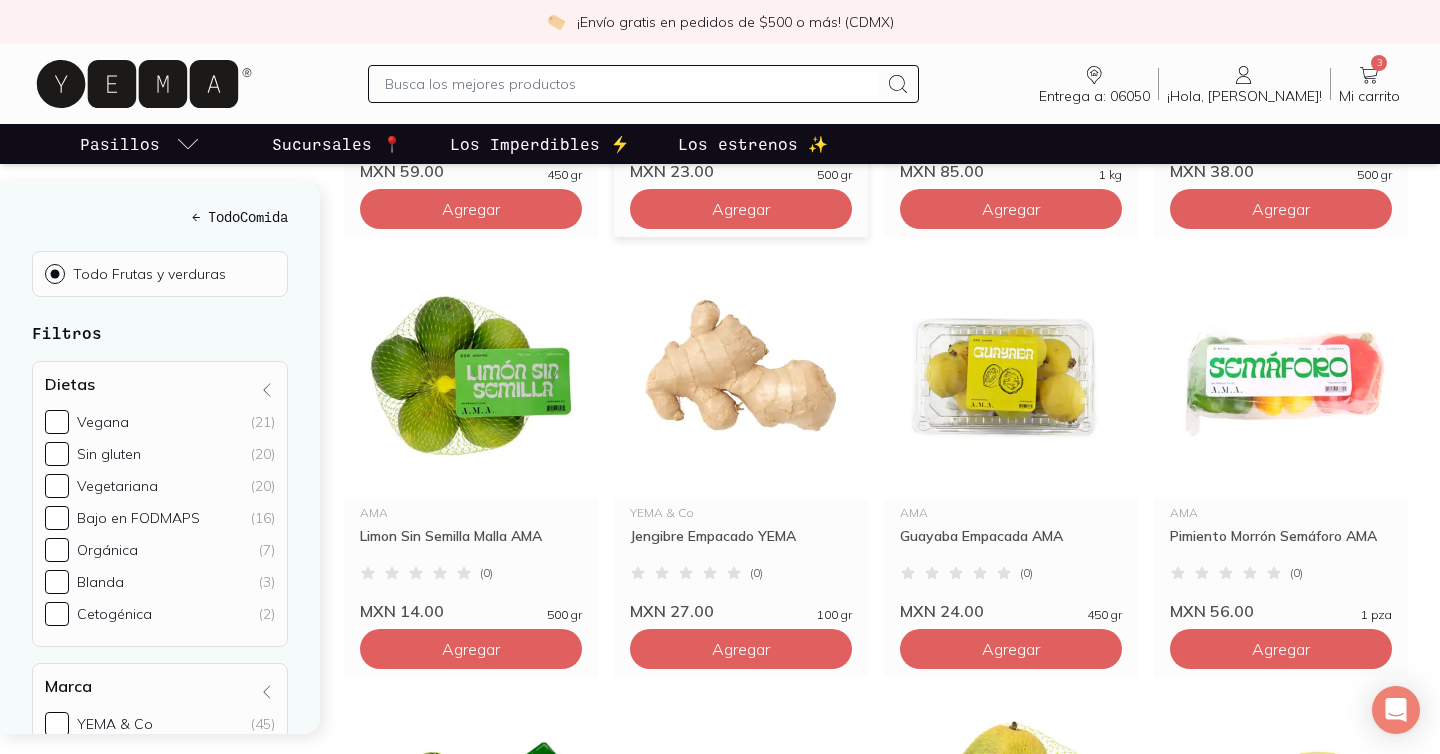 scroll, scrollTop: 674, scrollLeft: 0, axis: vertical 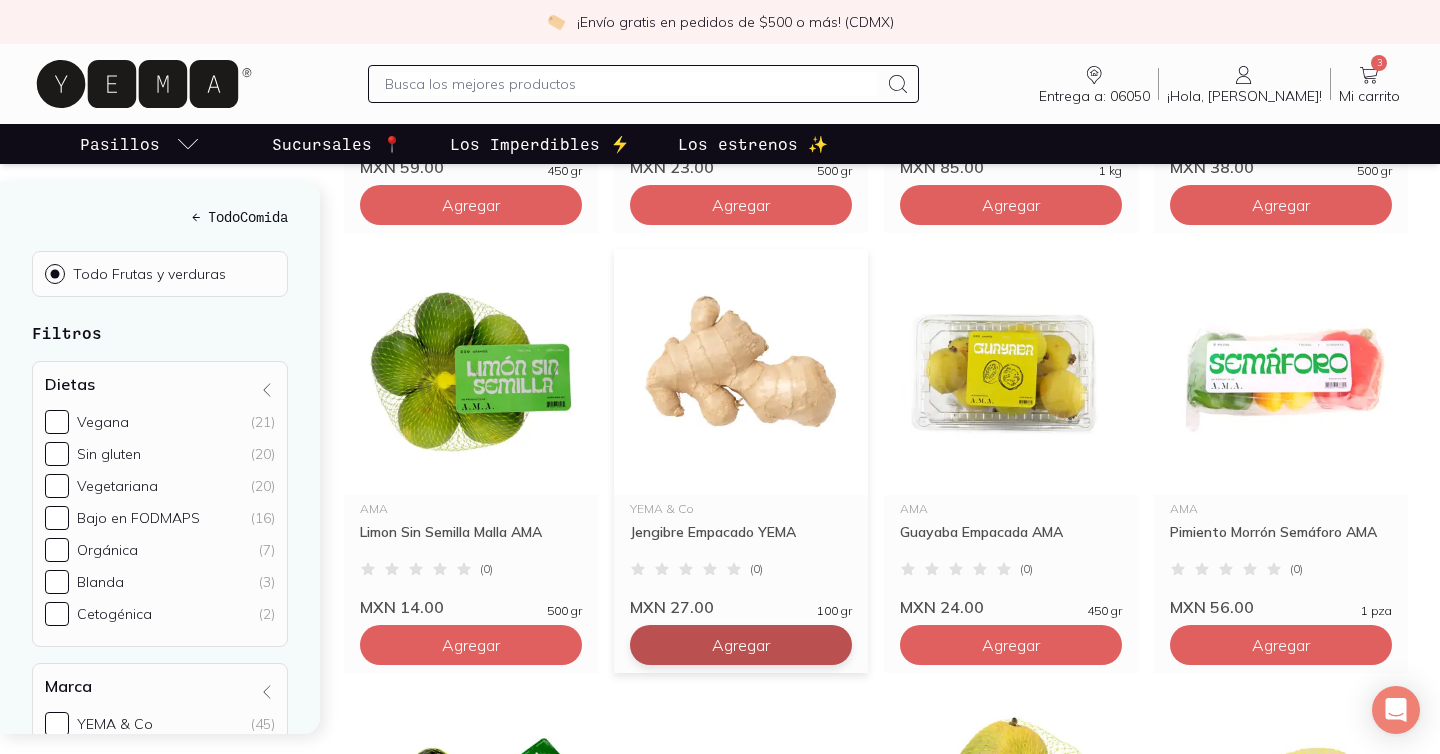 click on "Agregar" at bounding box center (471, 205) 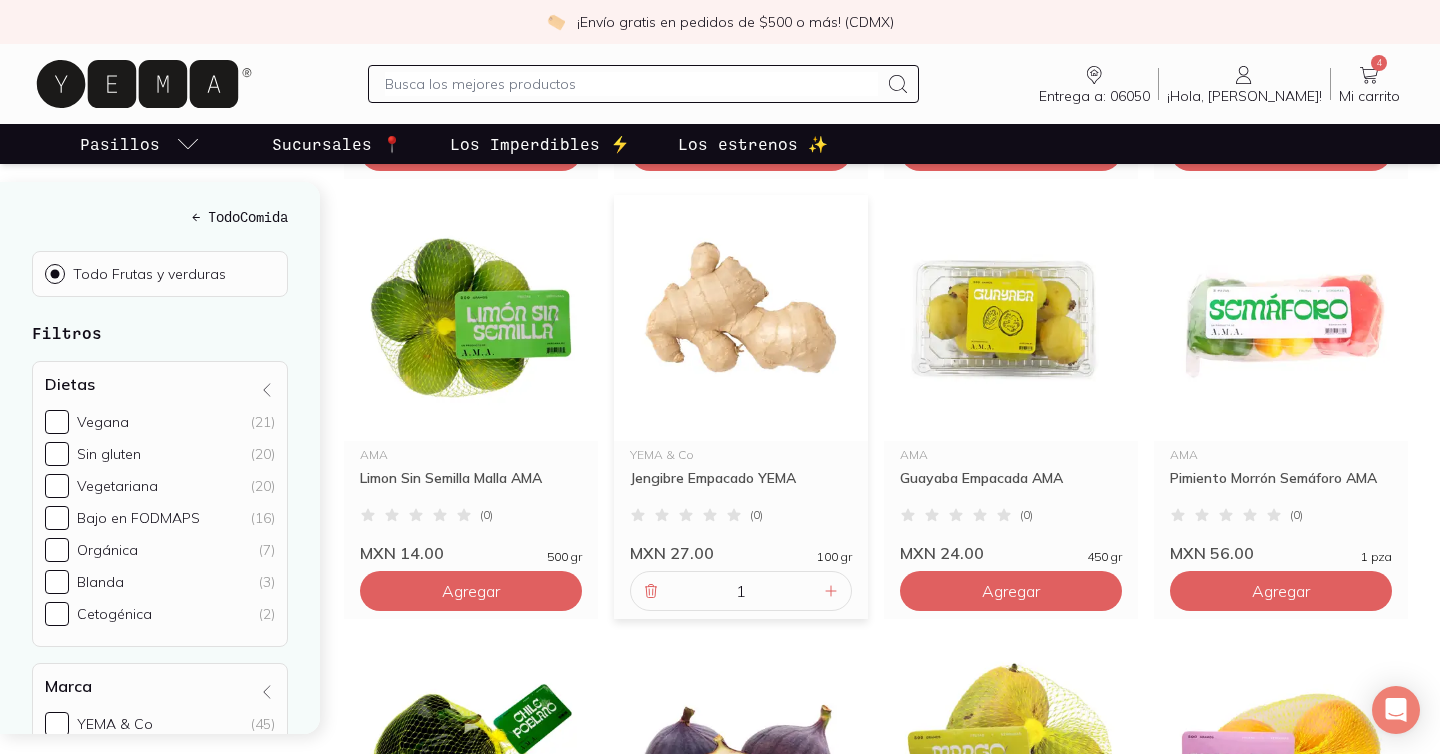 scroll, scrollTop: 743, scrollLeft: 0, axis: vertical 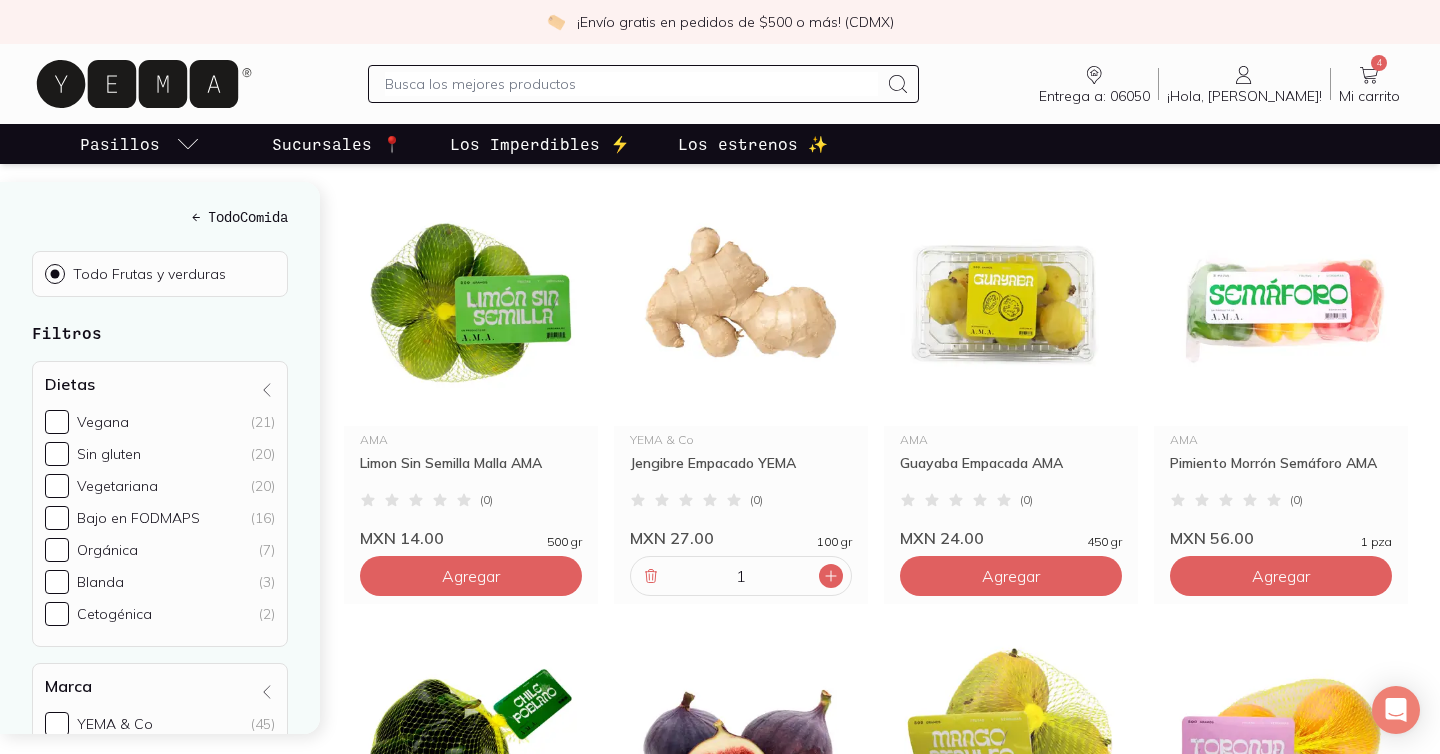 click 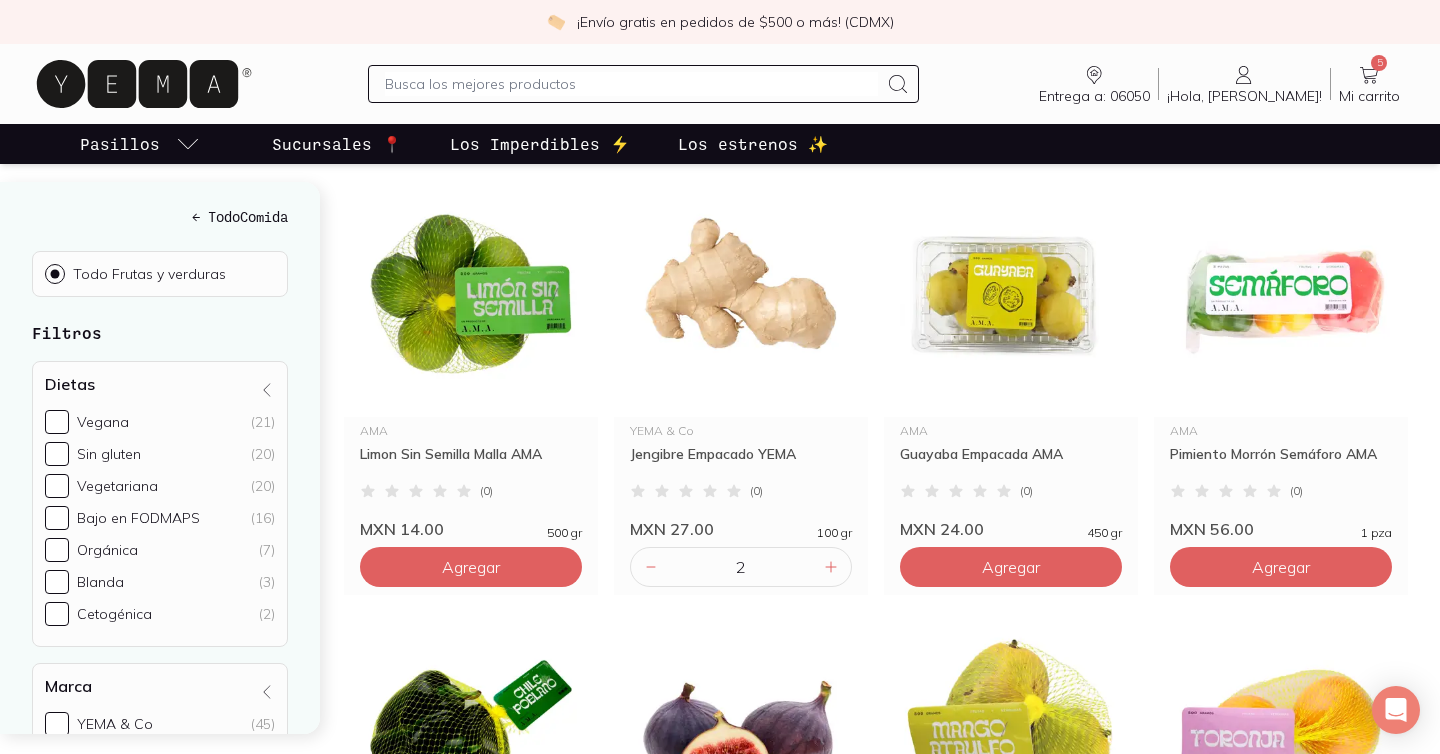 scroll, scrollTop: 758, scrollLeft: 0, axis: vertical 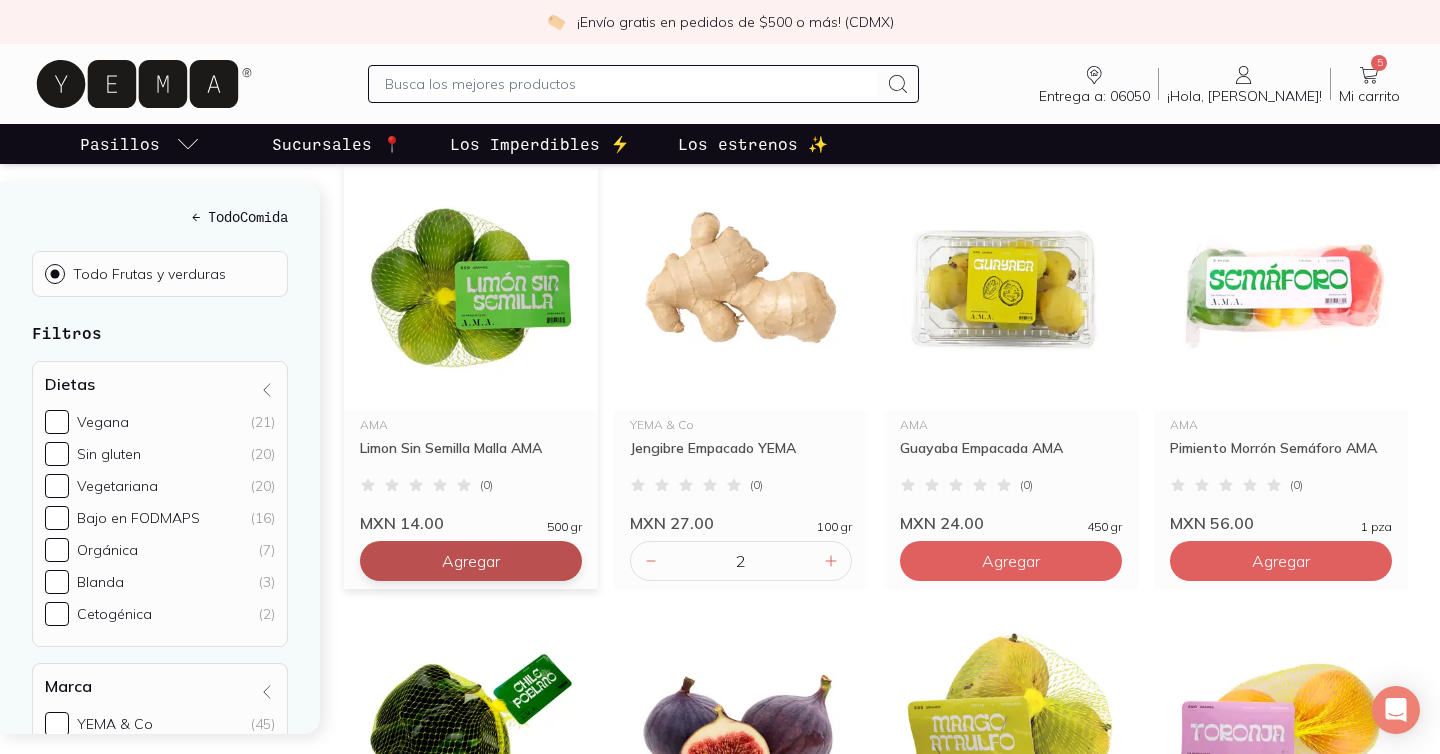 click on "Agregar" at bounding box center (471, 121) 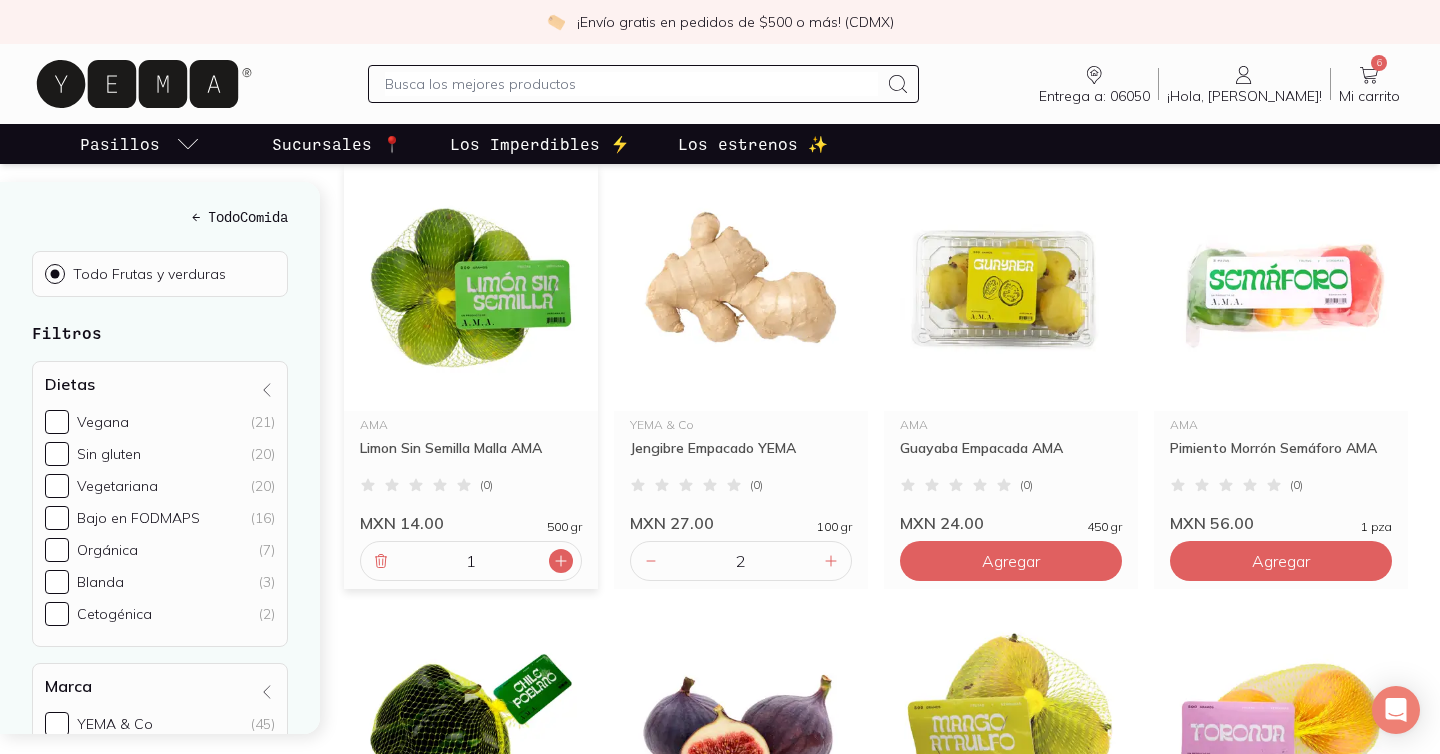 click 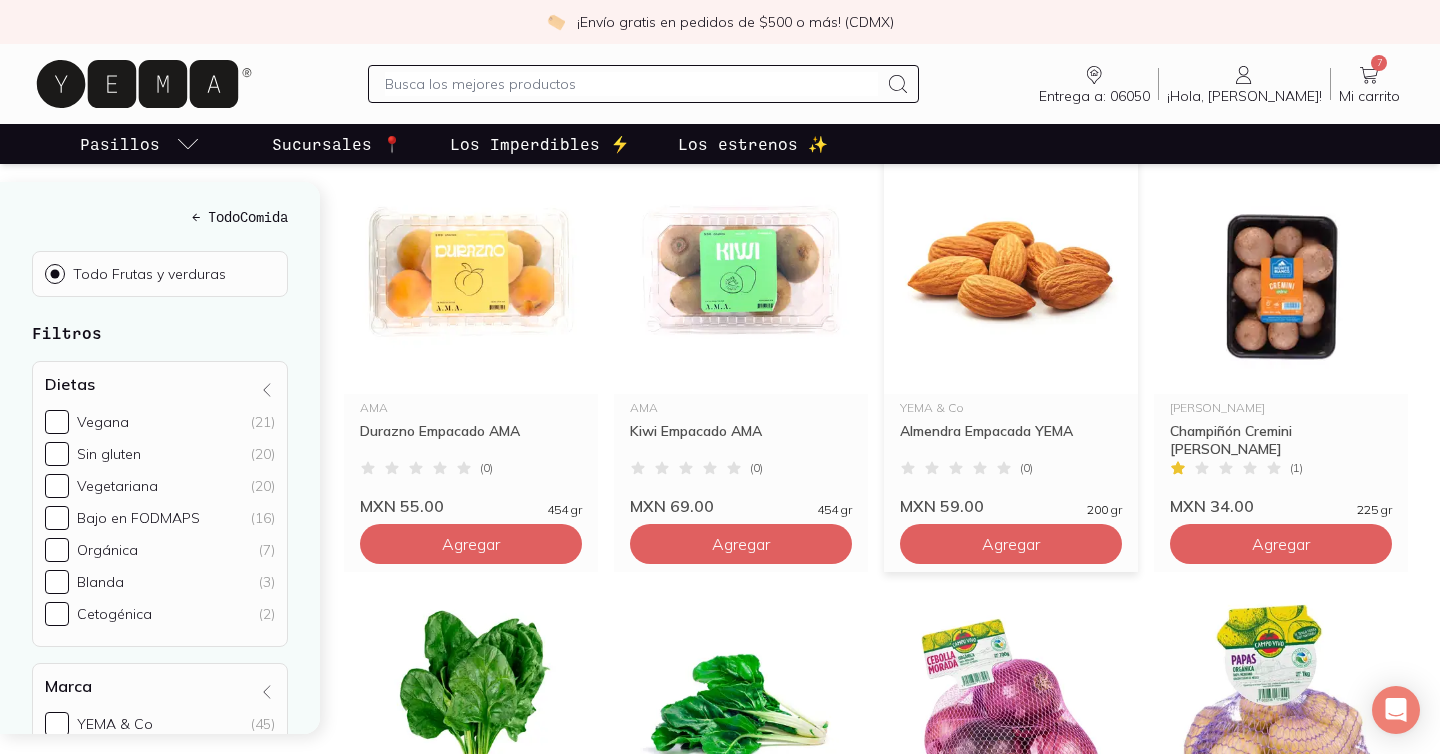 scroll, scrollTop: 1765, scrollLeft: 0, axis: vertical 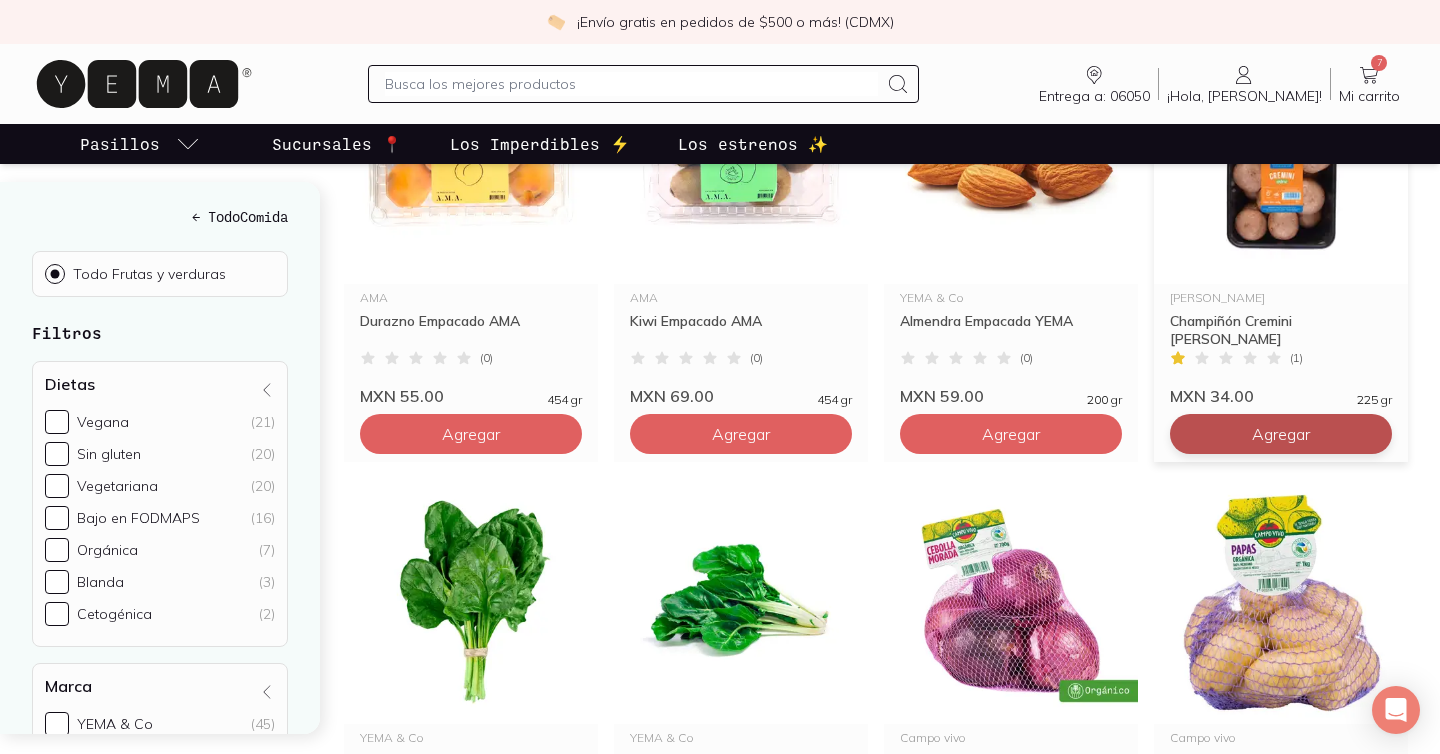 click on "Agregar" at bounding box center (471, -886) 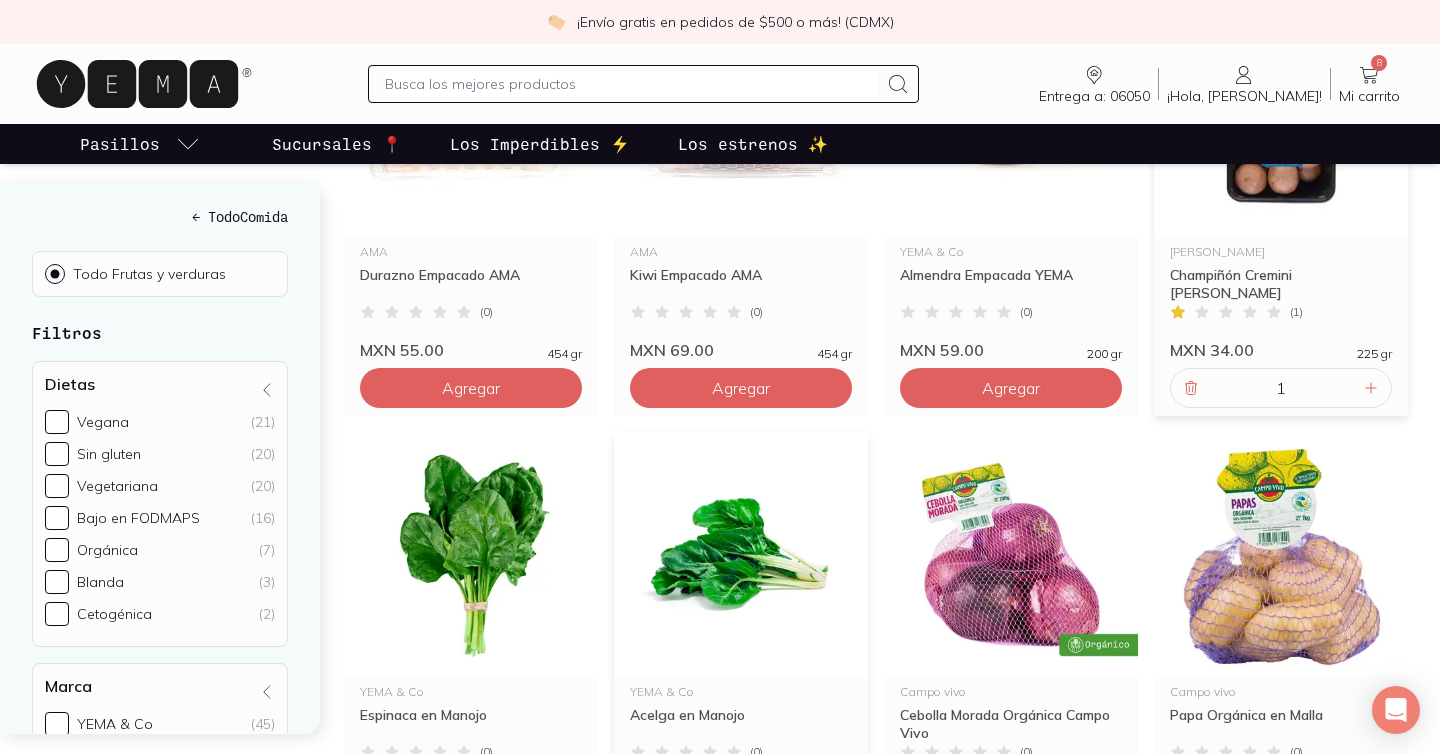 scroll, scrollTop: 1983, scrollLeft: 0, axis: vertical 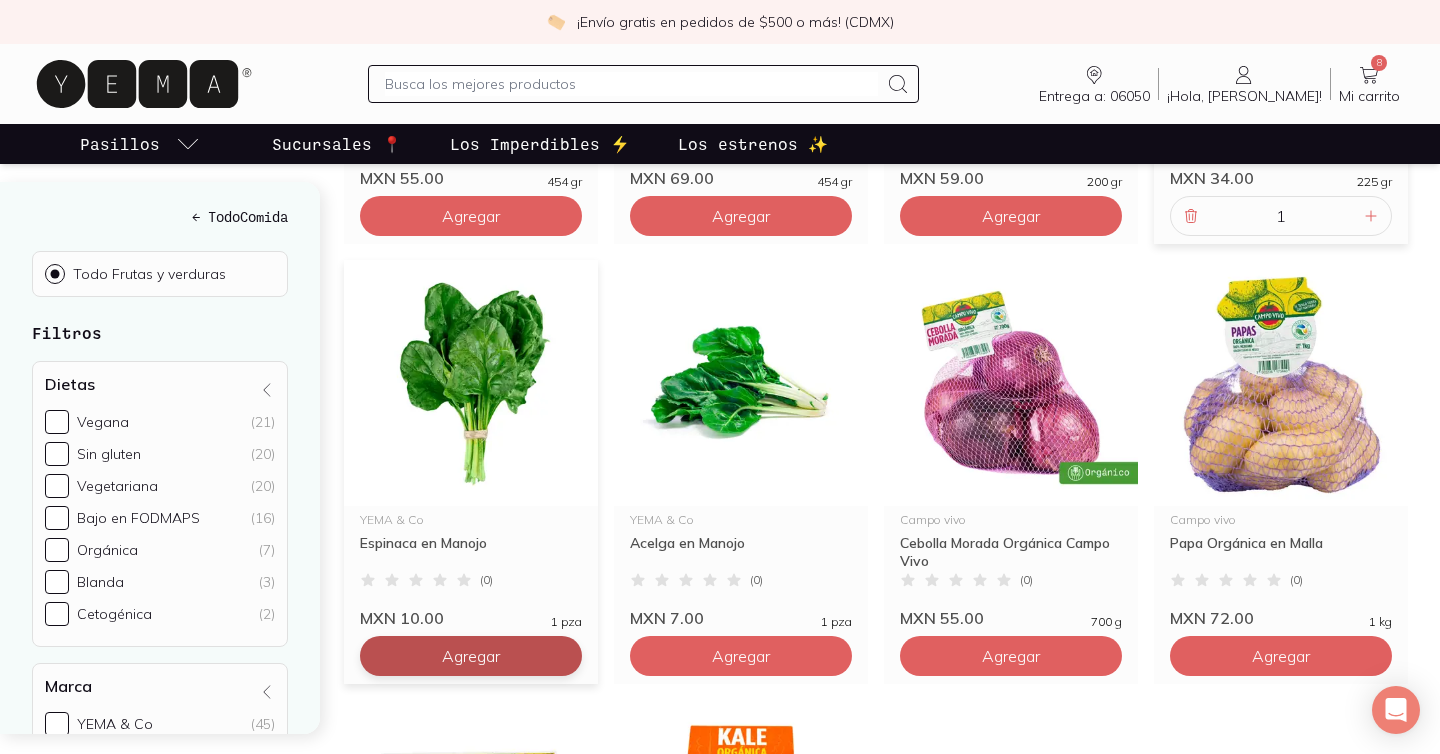 click on "Agregar" at bounding box center (471, -1104) 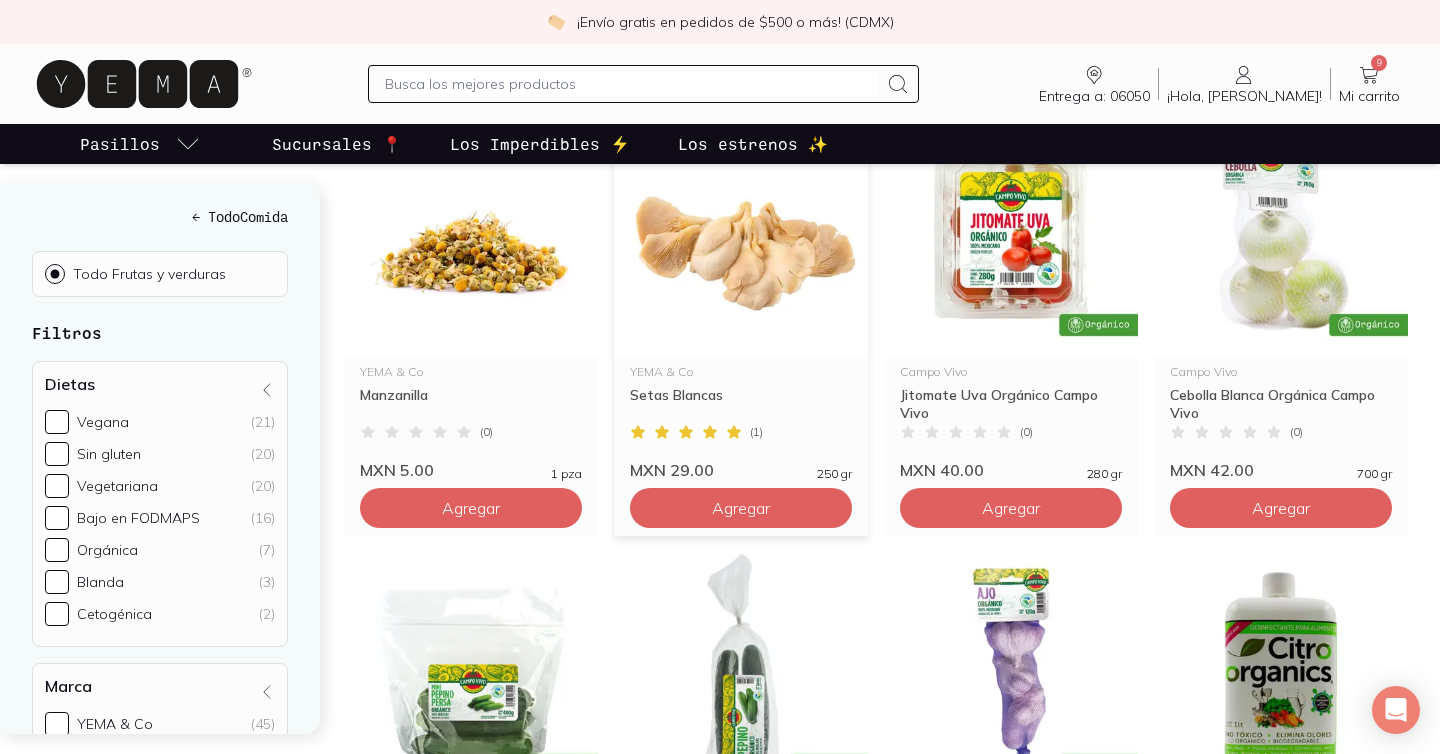 scroll, scrollTop: 3018, scrollLeft: 0, axis: vertical 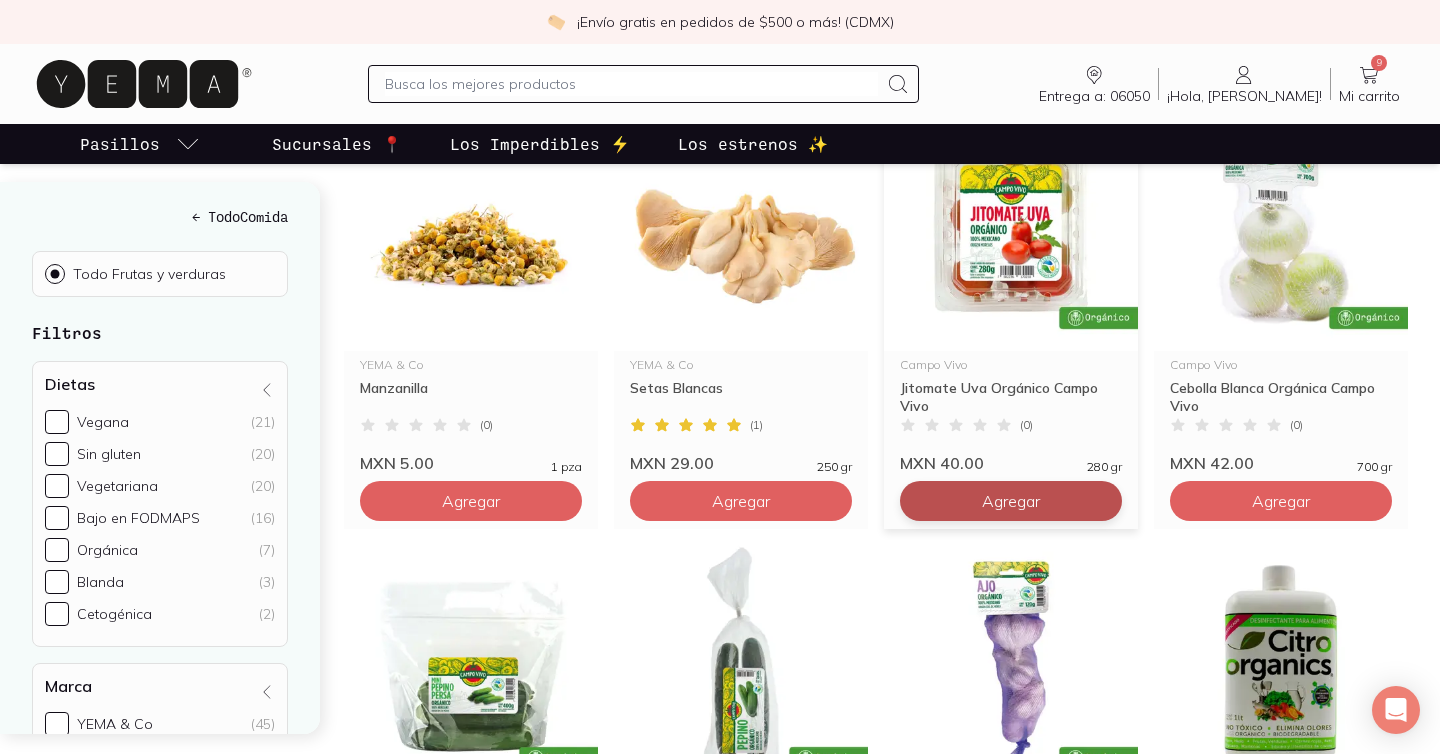 click on "Agregar" at bounding box center (471, -2139) 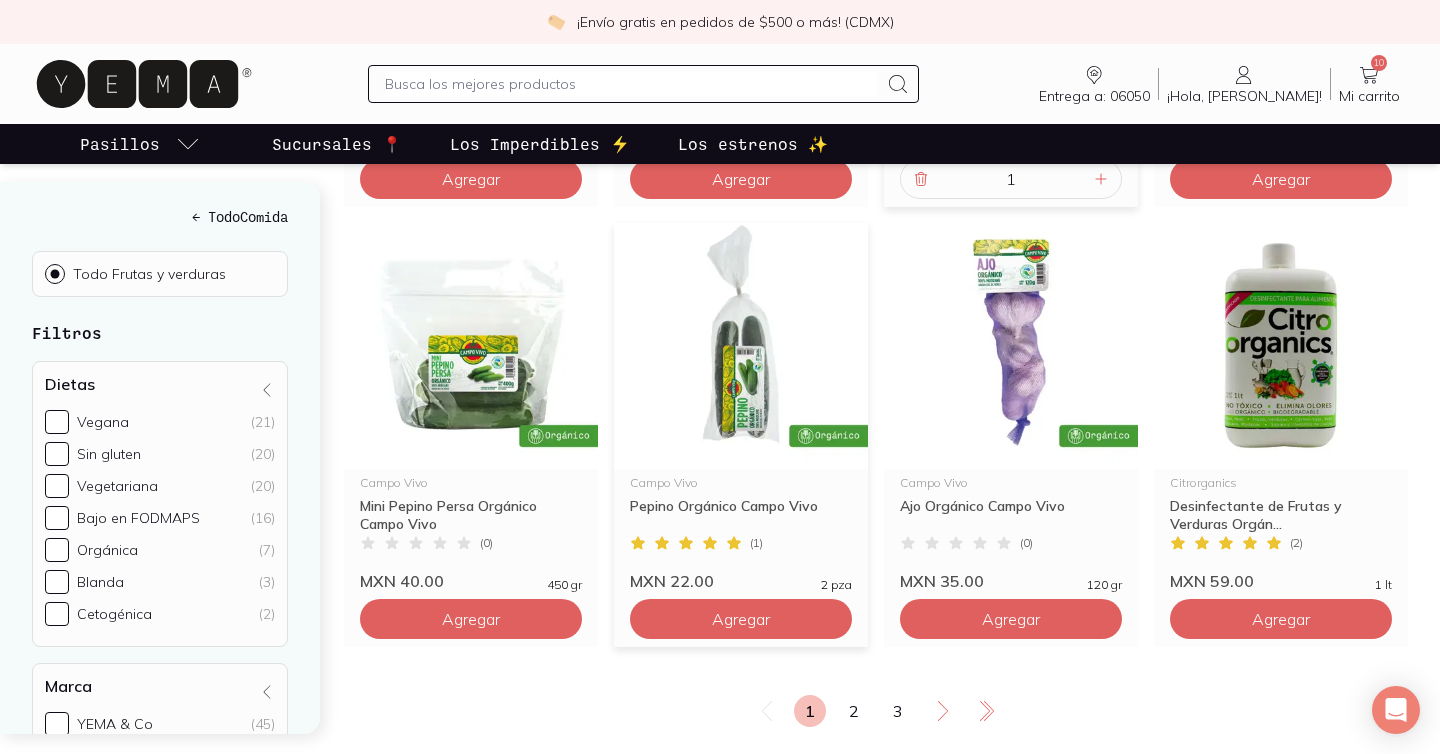 scroll, scrollTop: 3344, scrollLeft: 0, axis: vertical 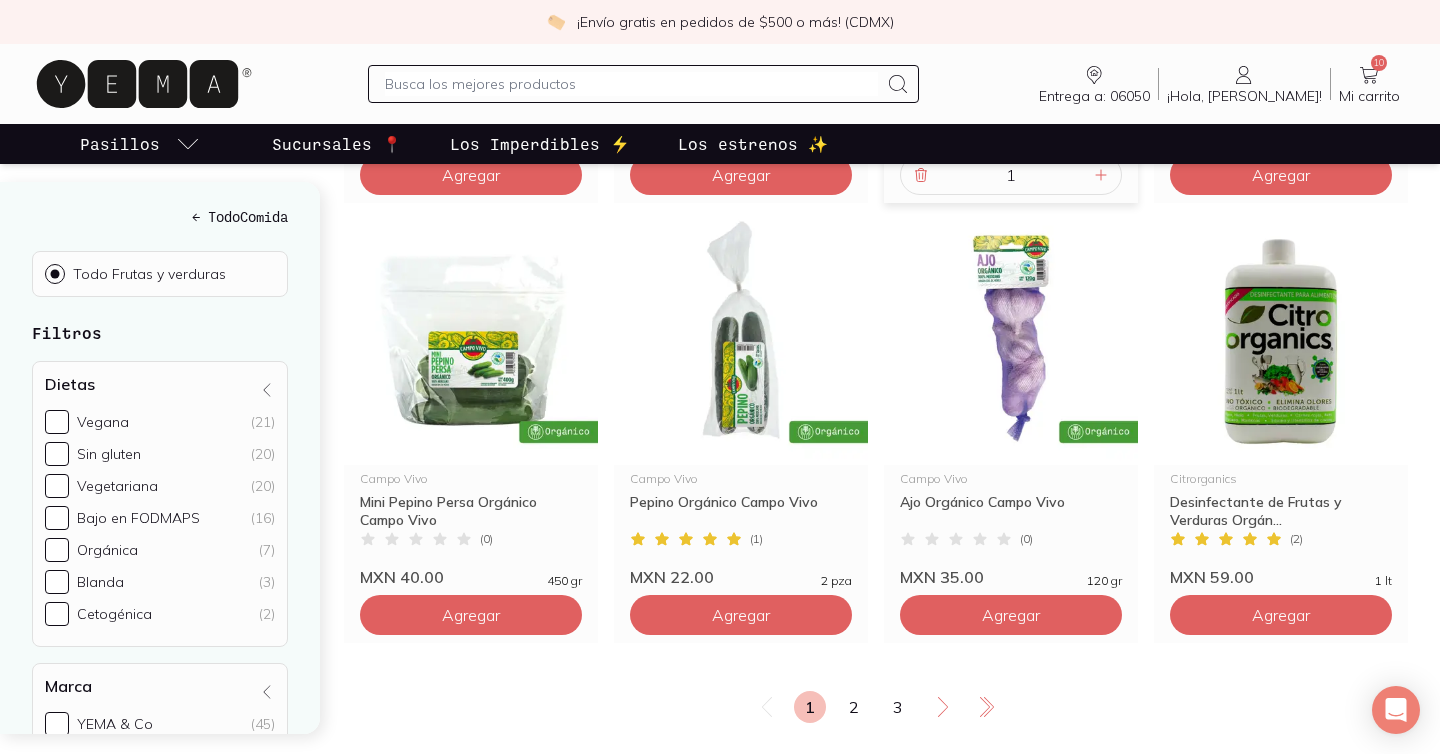 click on "1 2 3" at bounding box center [876, 707] 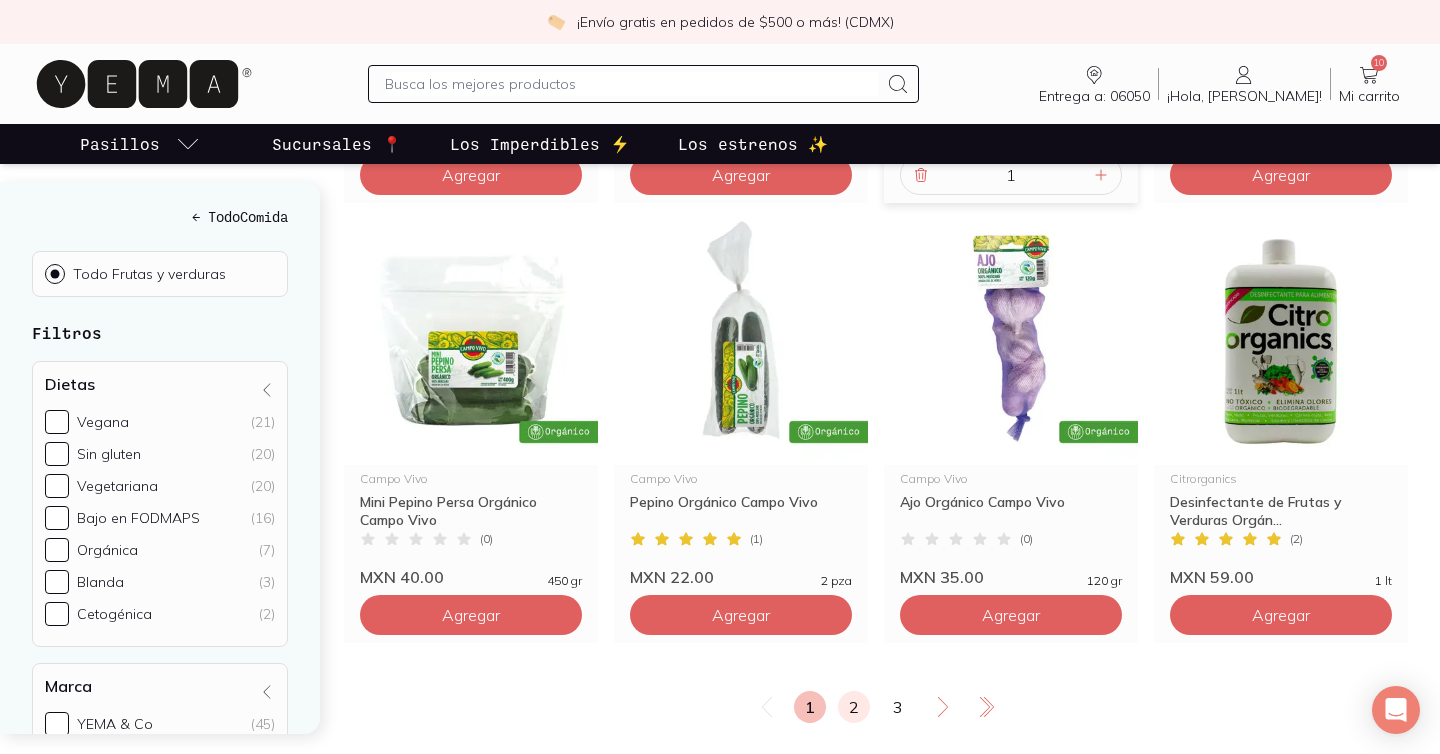click on "2" at bounding box center [854, 707] 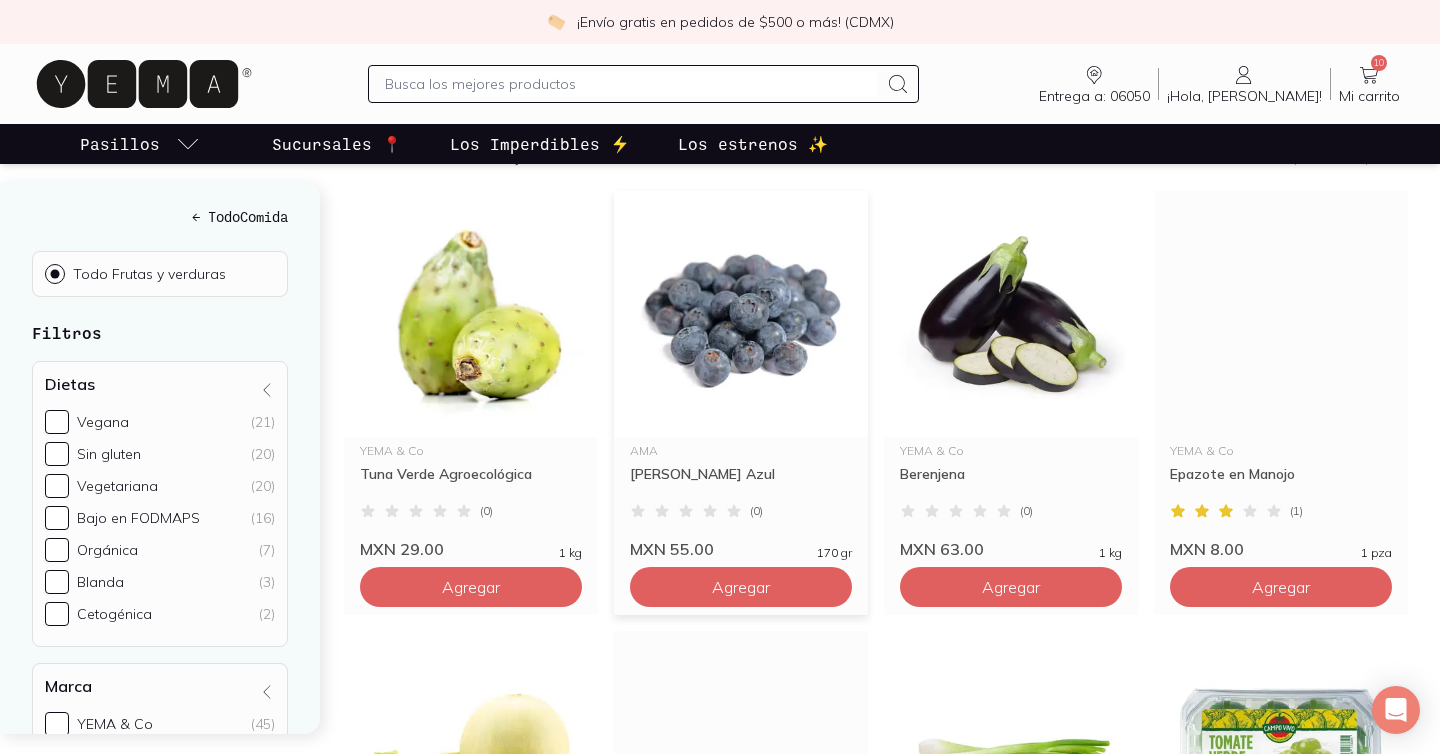 scroll, scrollTop: 303, scrollLeft: 0, axis: vertical 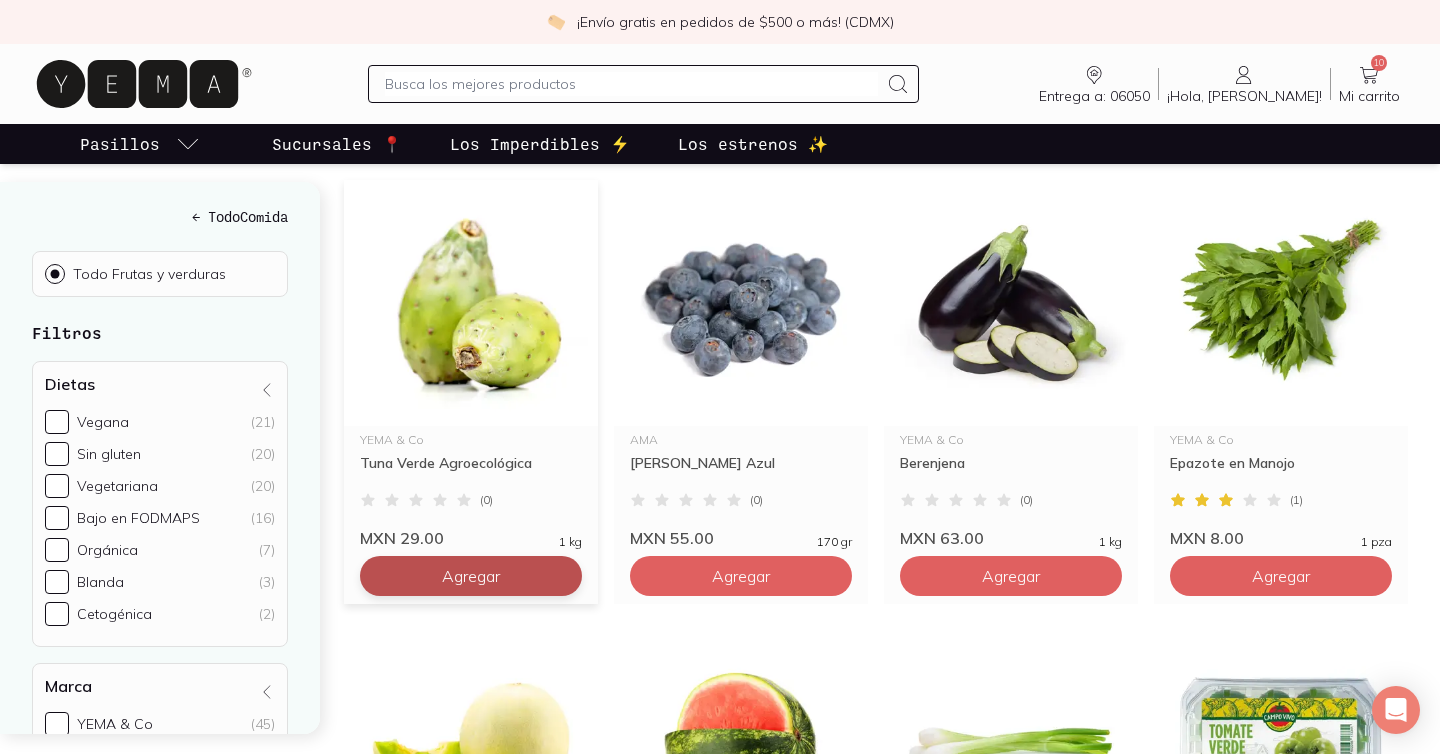 click on "Agregar" at bounding box center [471, 576] 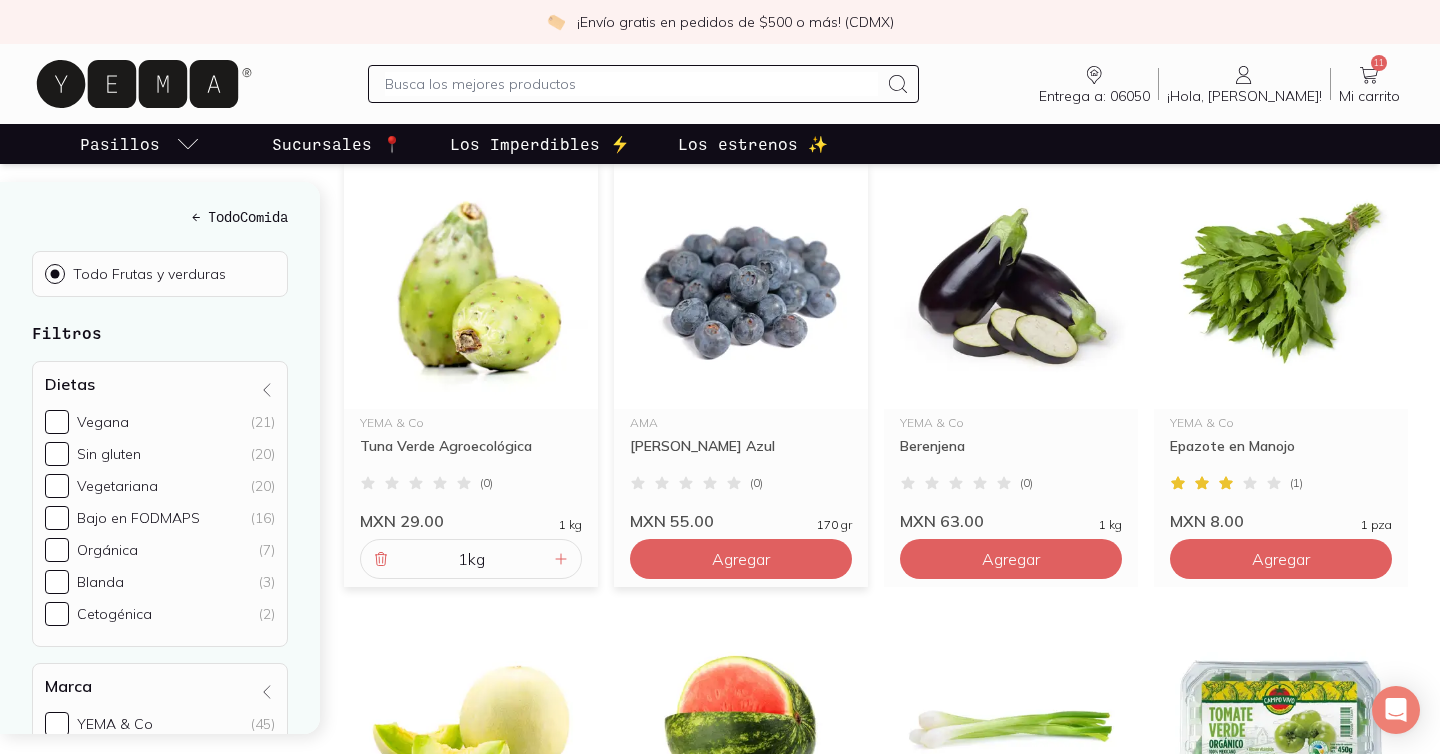scroll, scrollTop: 325, scrollLeft: 0, axis: vertical 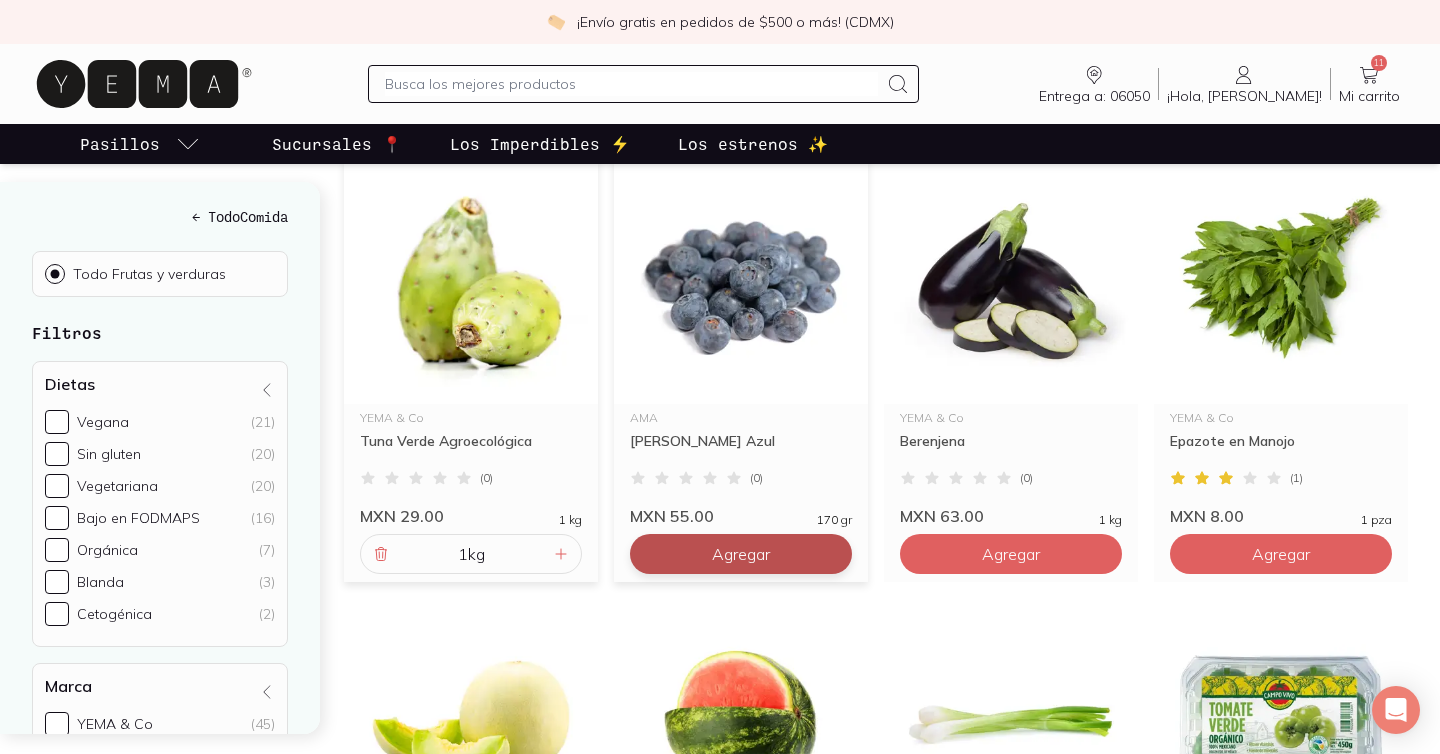 click on "Agregar" at bounding box center (741, 554) 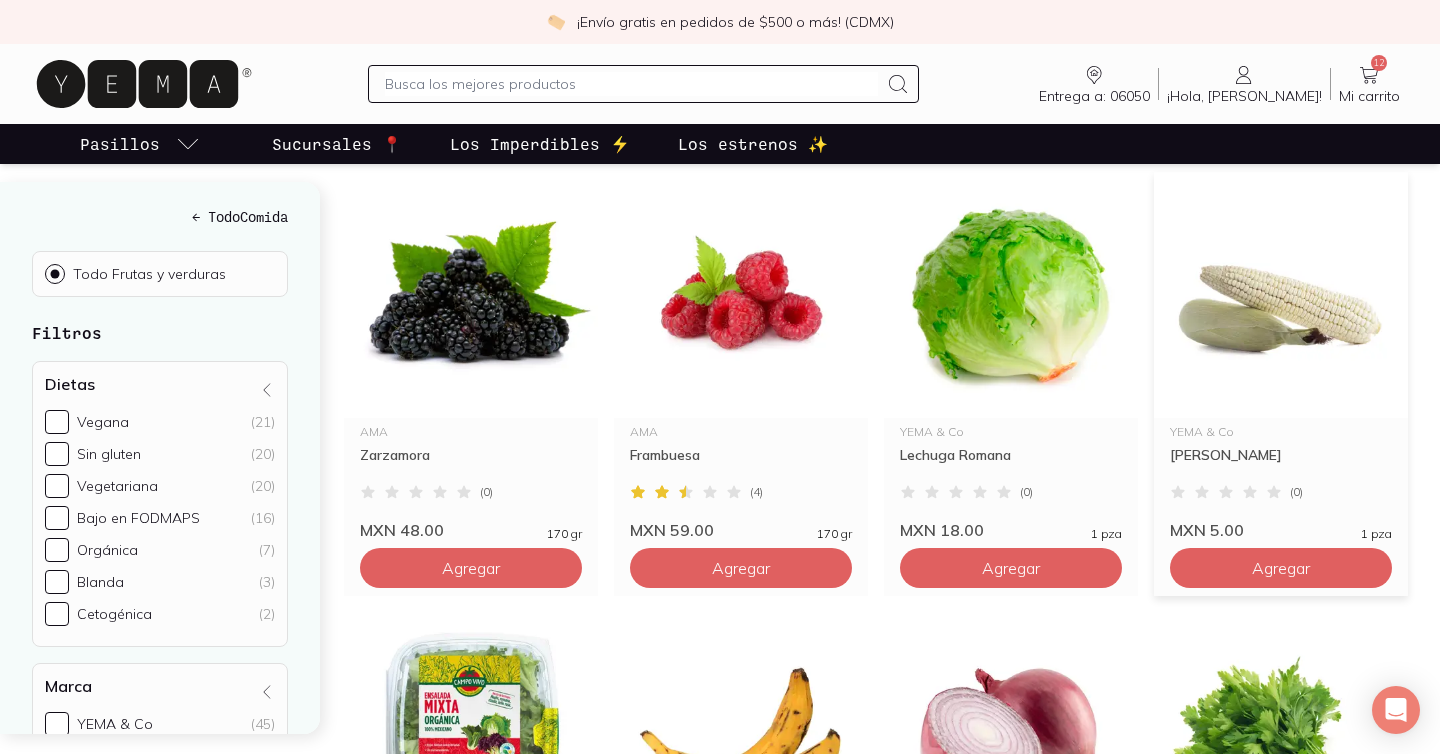 scroll, scrollTop: 2005, scrollLeft: 0, axis: vertical 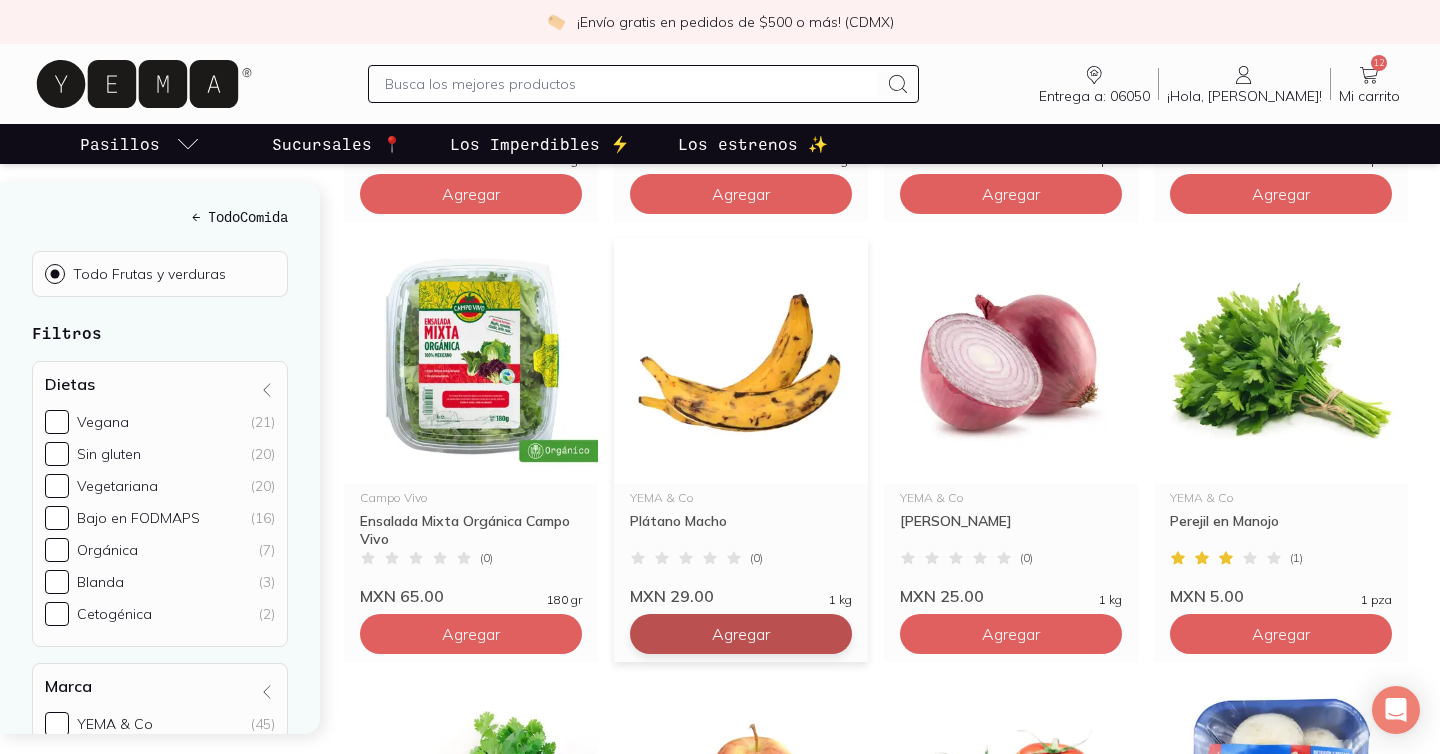 click on "Agregar" at bounding box center [1011, -1126] 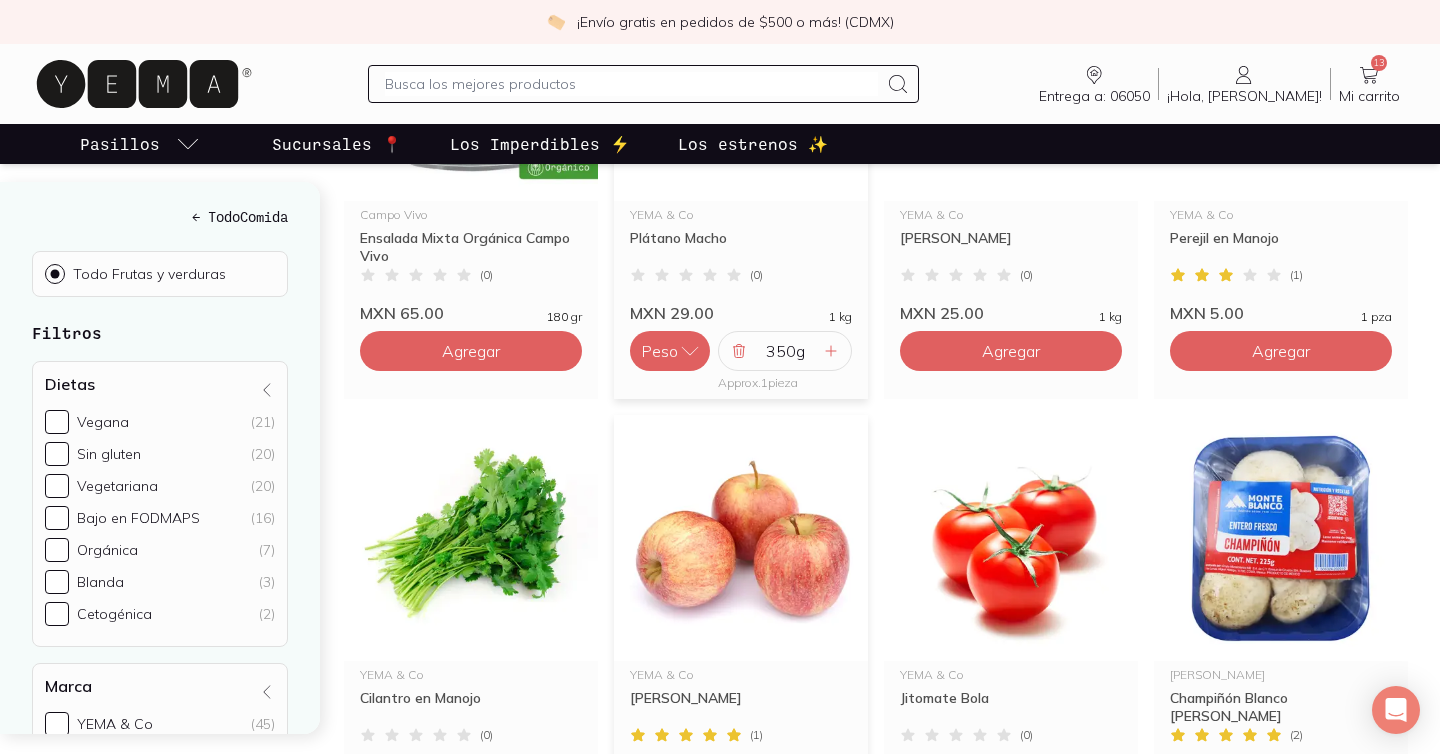 scroll, scrollTop: 2237, scrollLeft: 0, axis: vertical 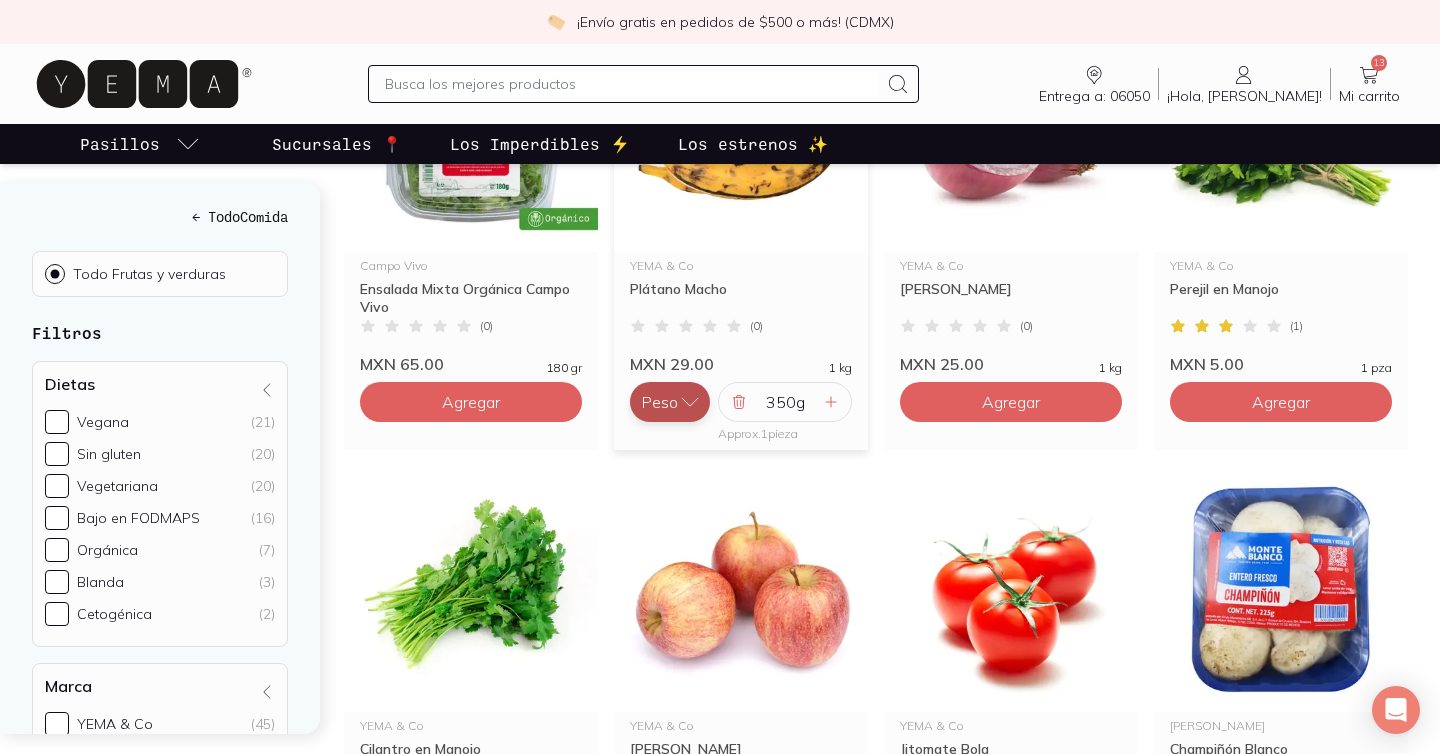 click 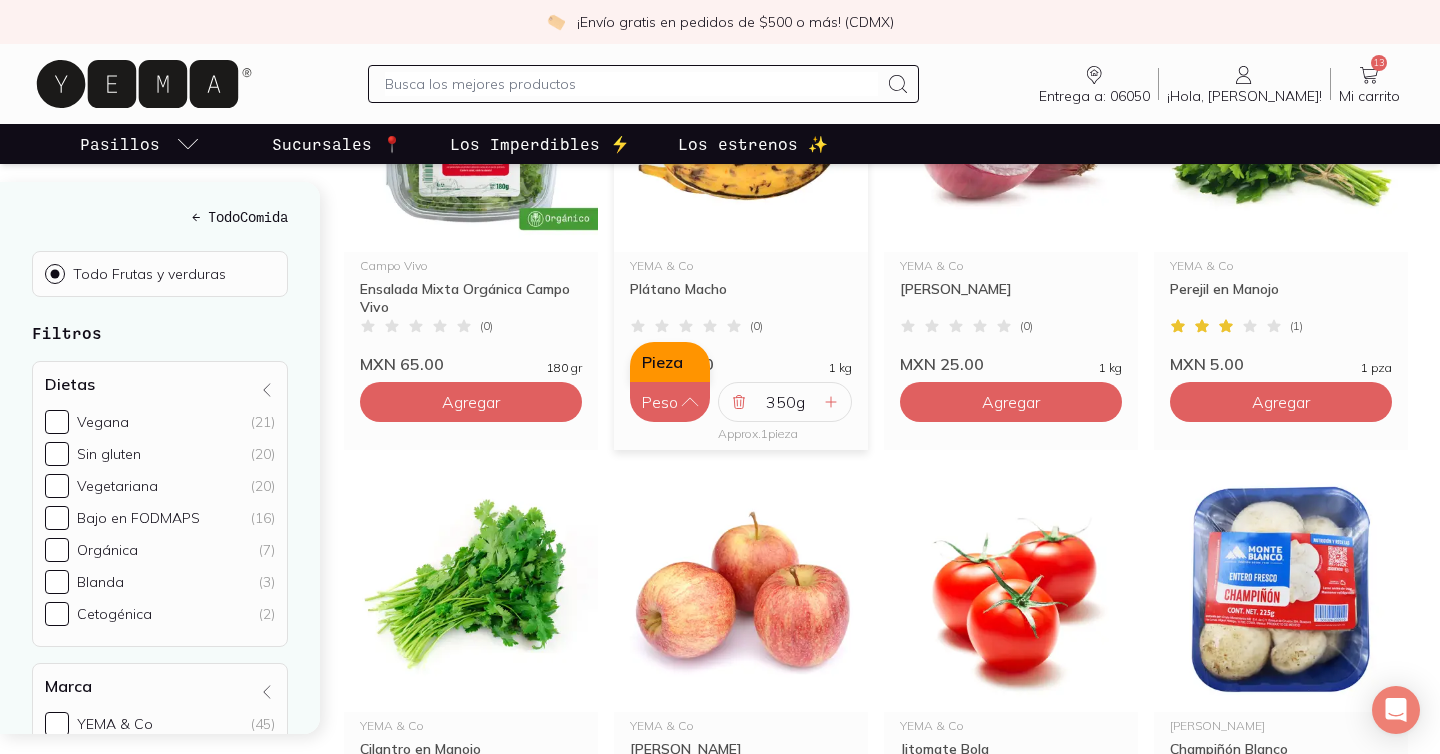 click on "Pieza" at bounding box center (670, 362) 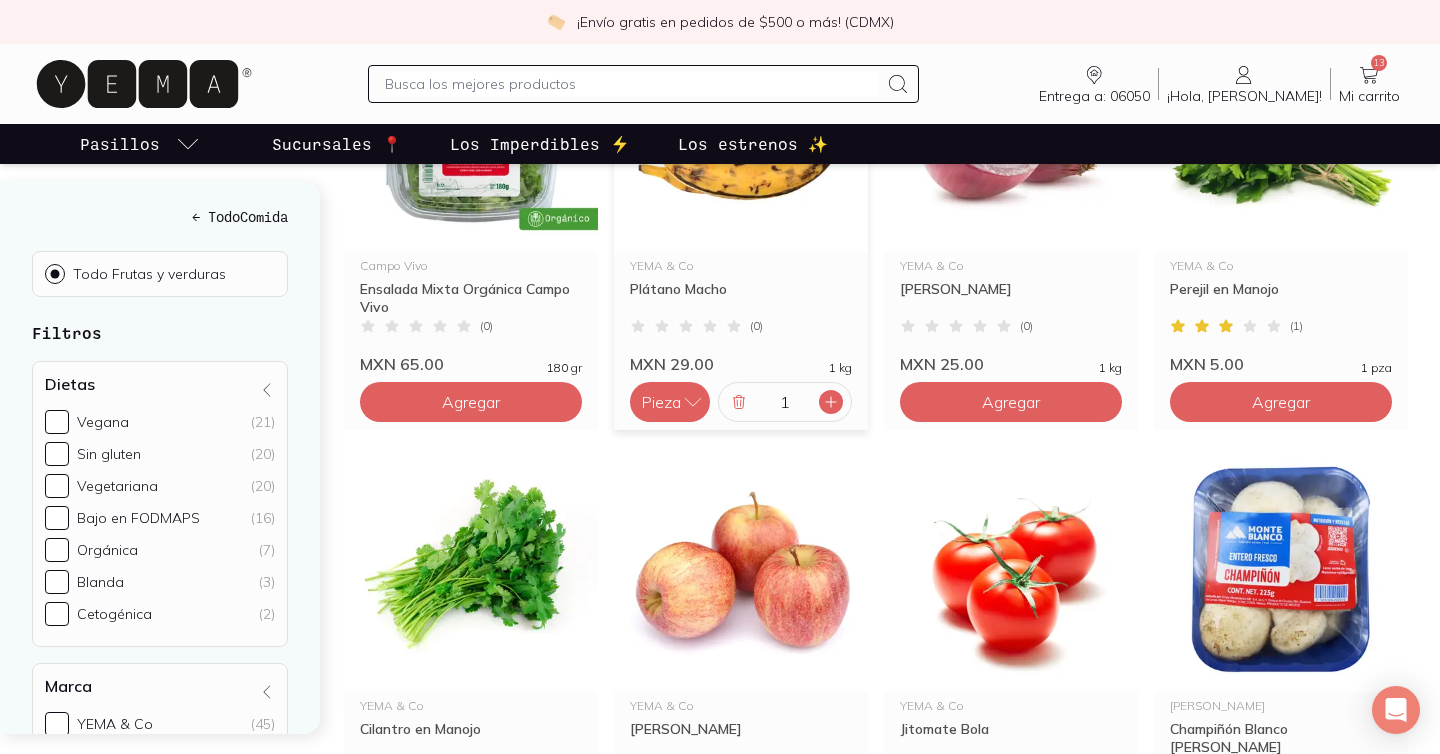 click 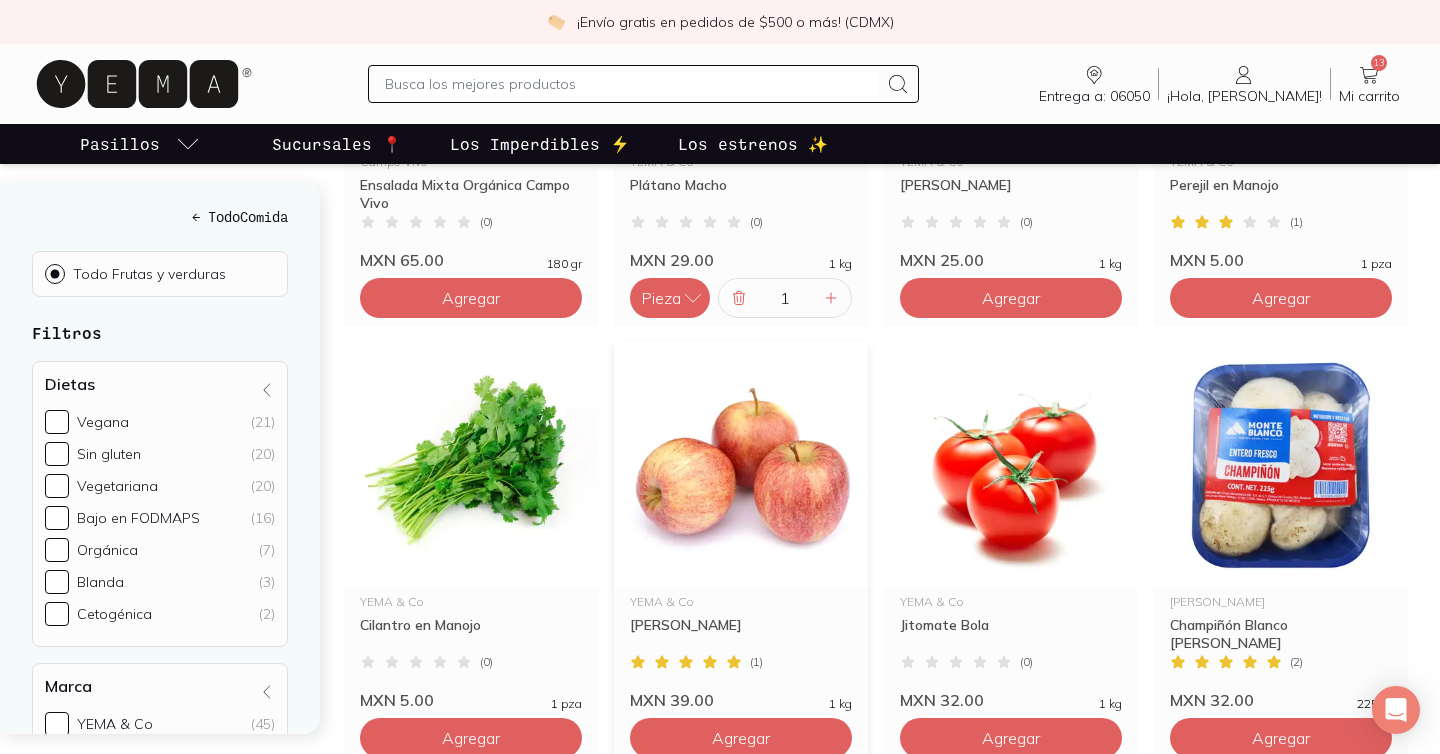 type on "2" 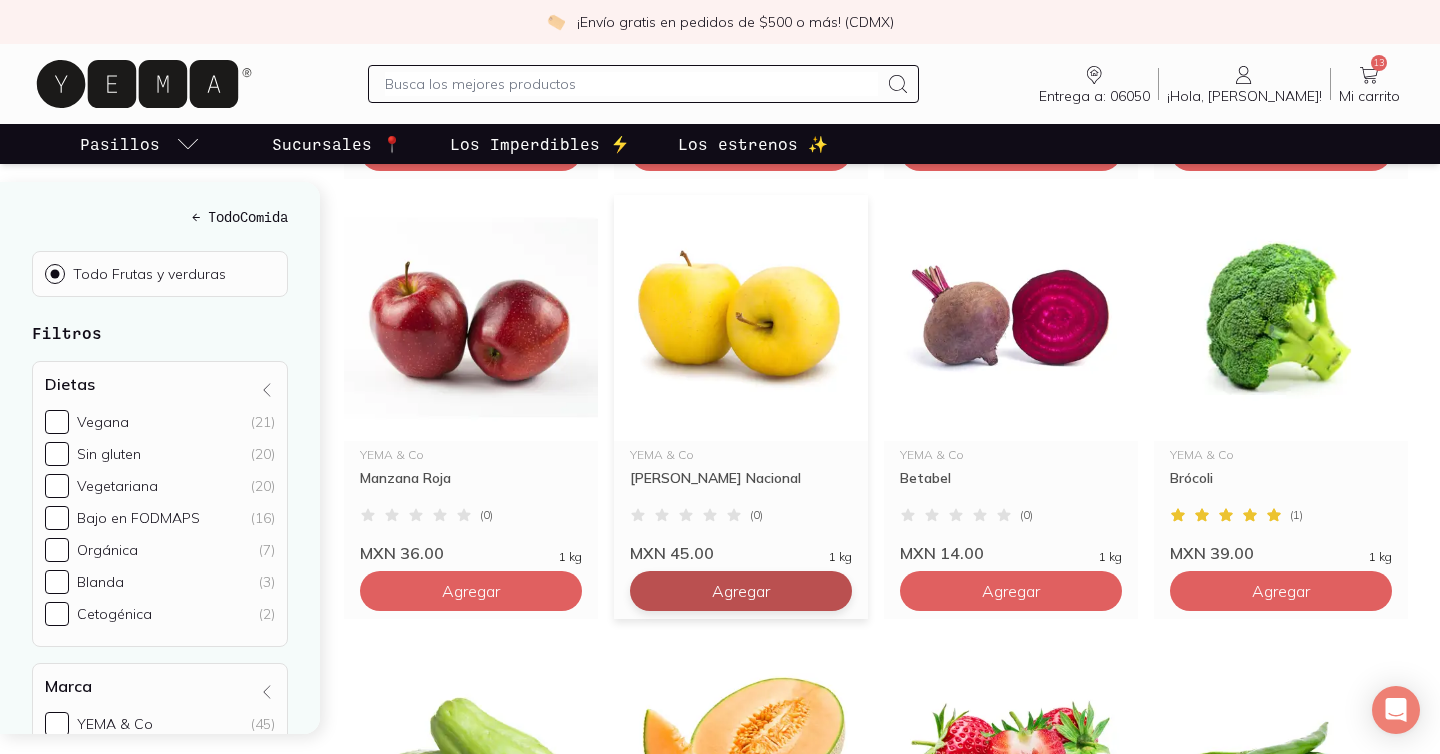 scroll, scrollTop: 2929, scrollLeft: 0, axis: vertical 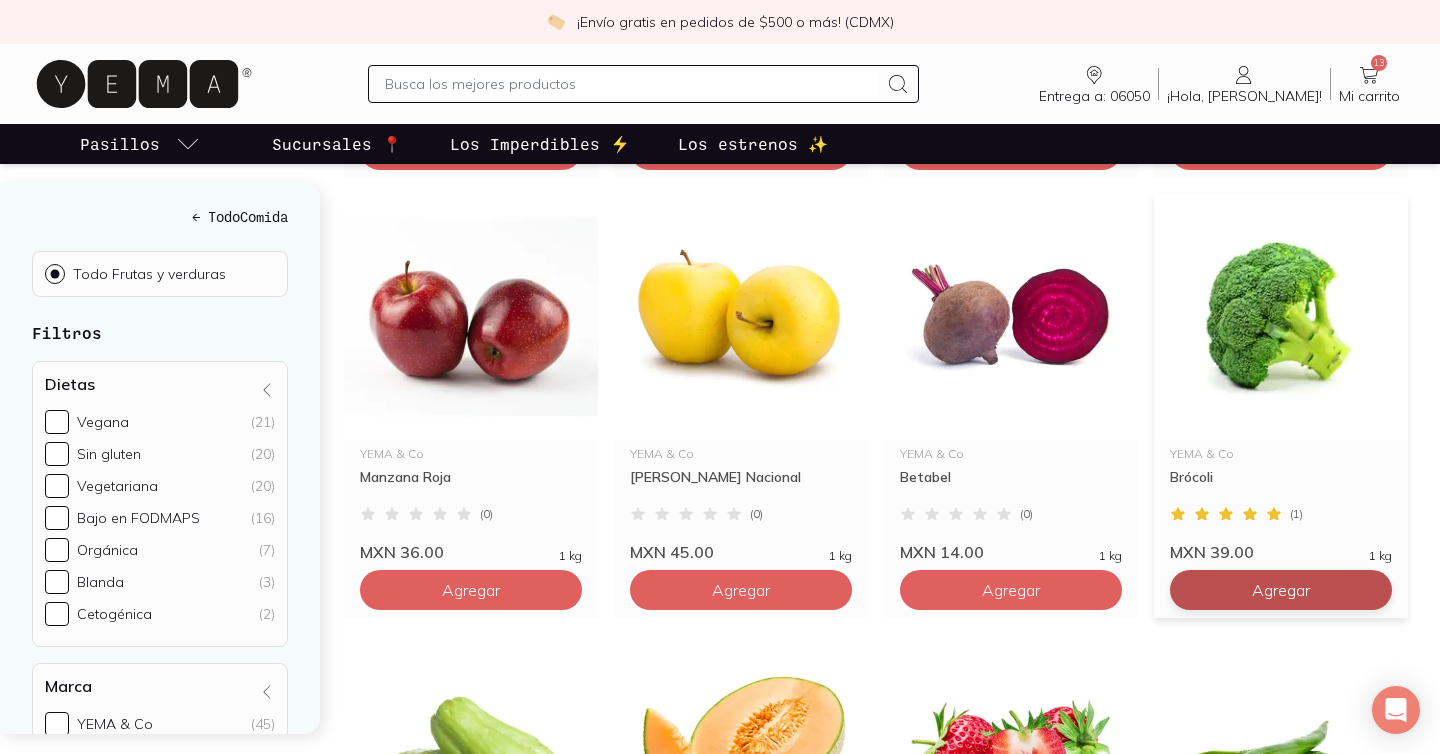 click on "Agregar" at bounding box center [1011, -2050] 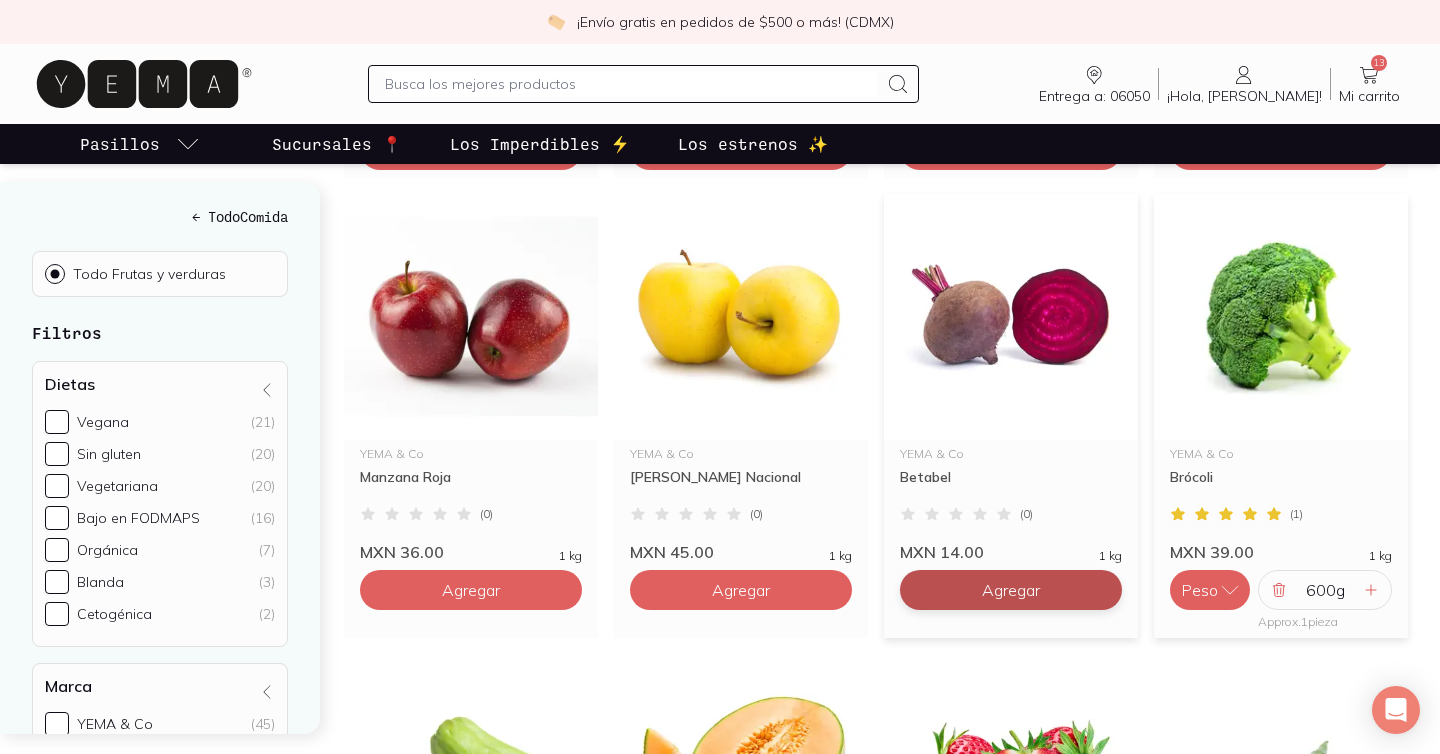 scroll, scrollTop: 2968, scrollLeft: 0, axis: vertical 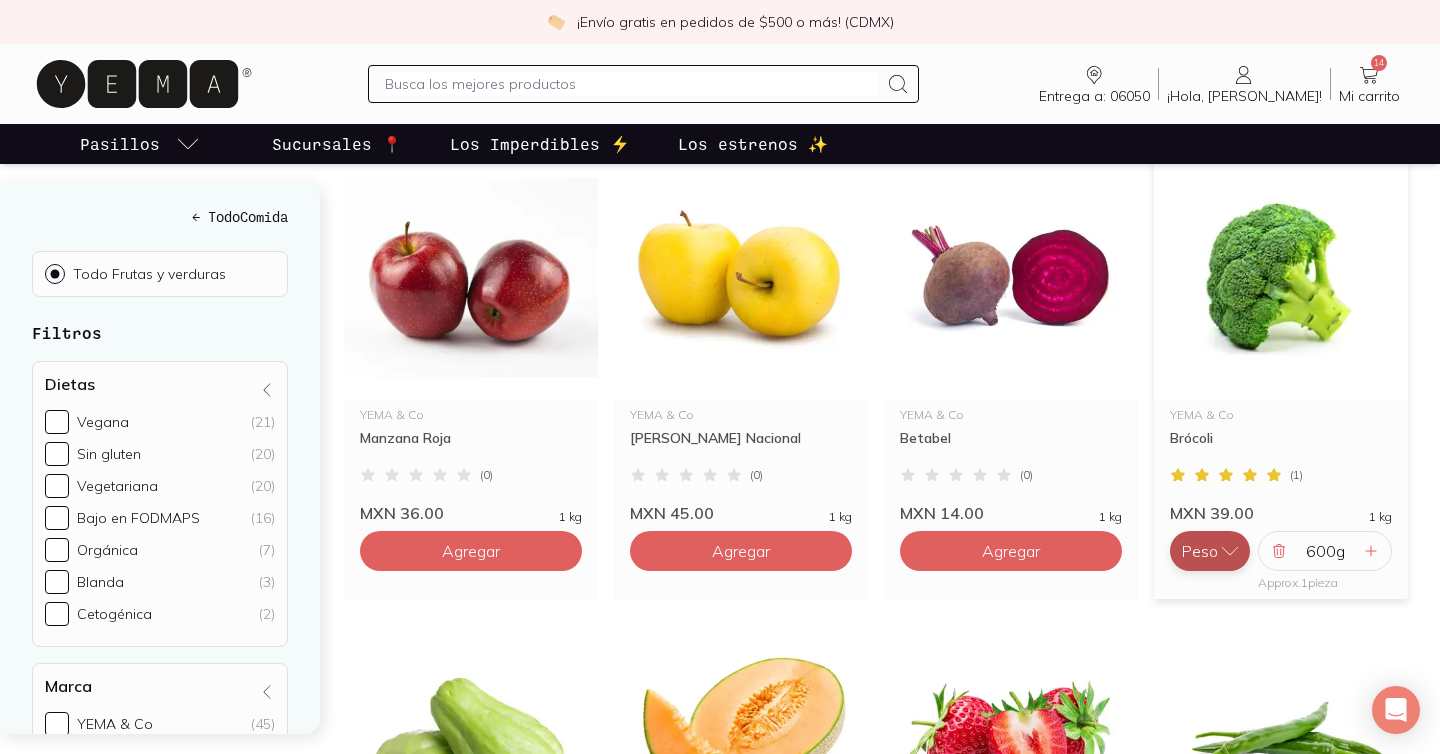 click on "Peso" at bounding box center (1210, 551) 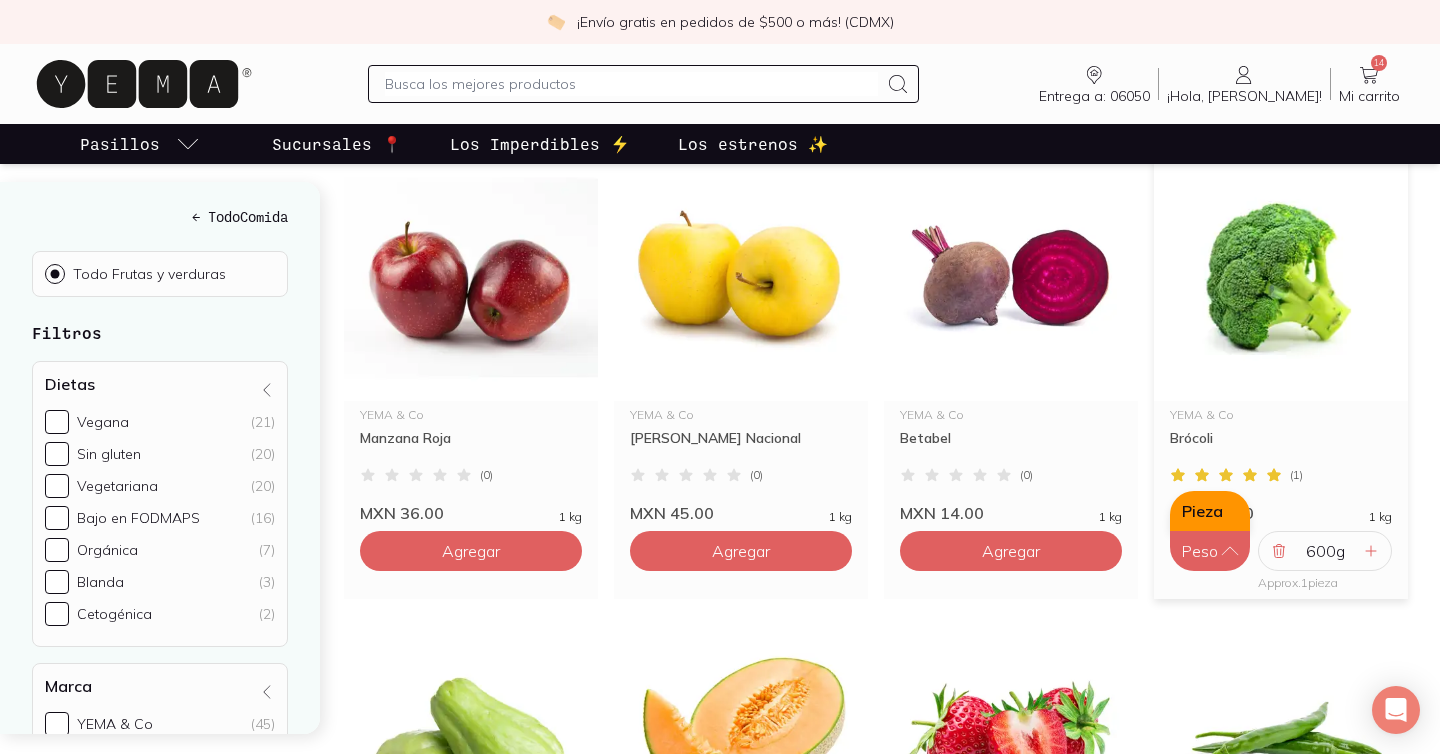 click on "Pieza" at bounding box center [1210, 511] 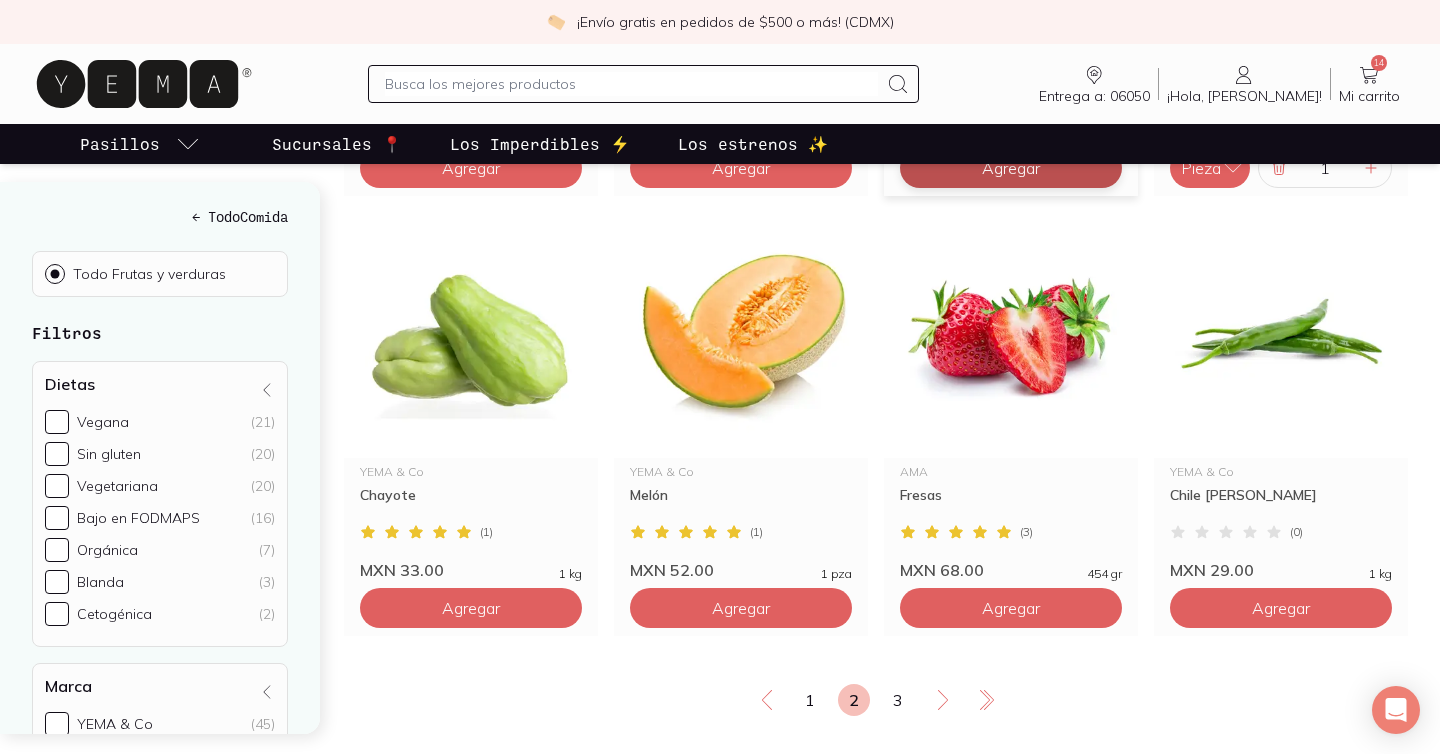 scroll, scrollTop: 3379, scrollLeft: 0, axis: vertical 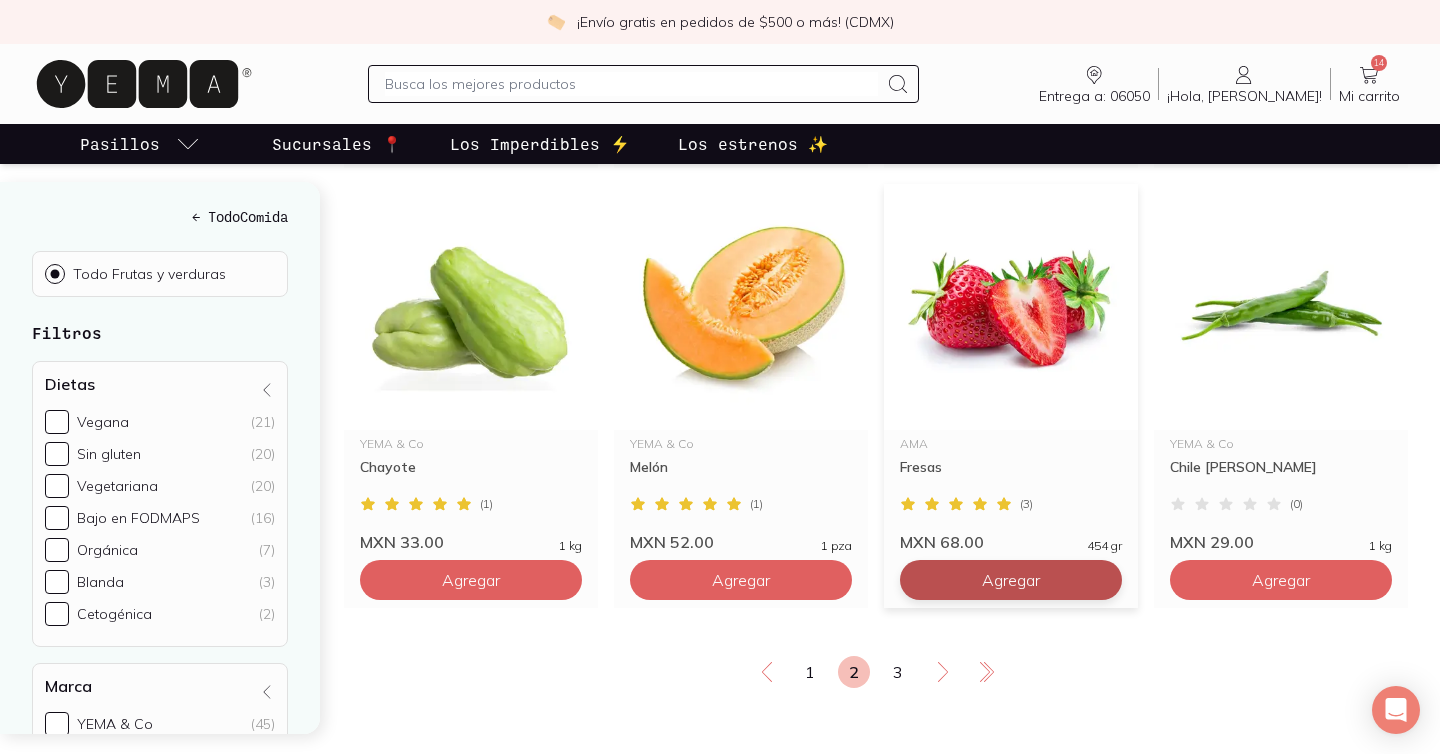 click on "Agregar" at bounding box center (1011, -2500) 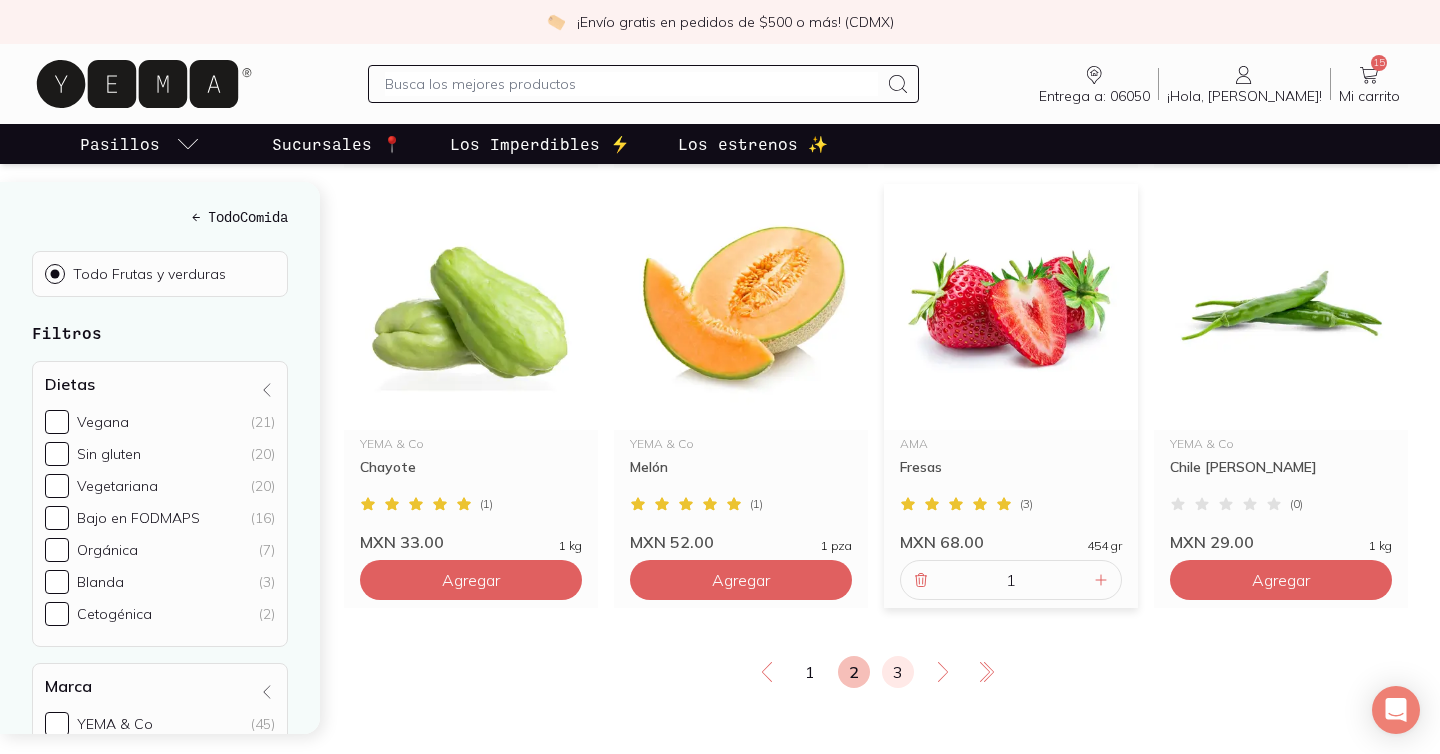 click on "3" at bounding box center (898, 672) 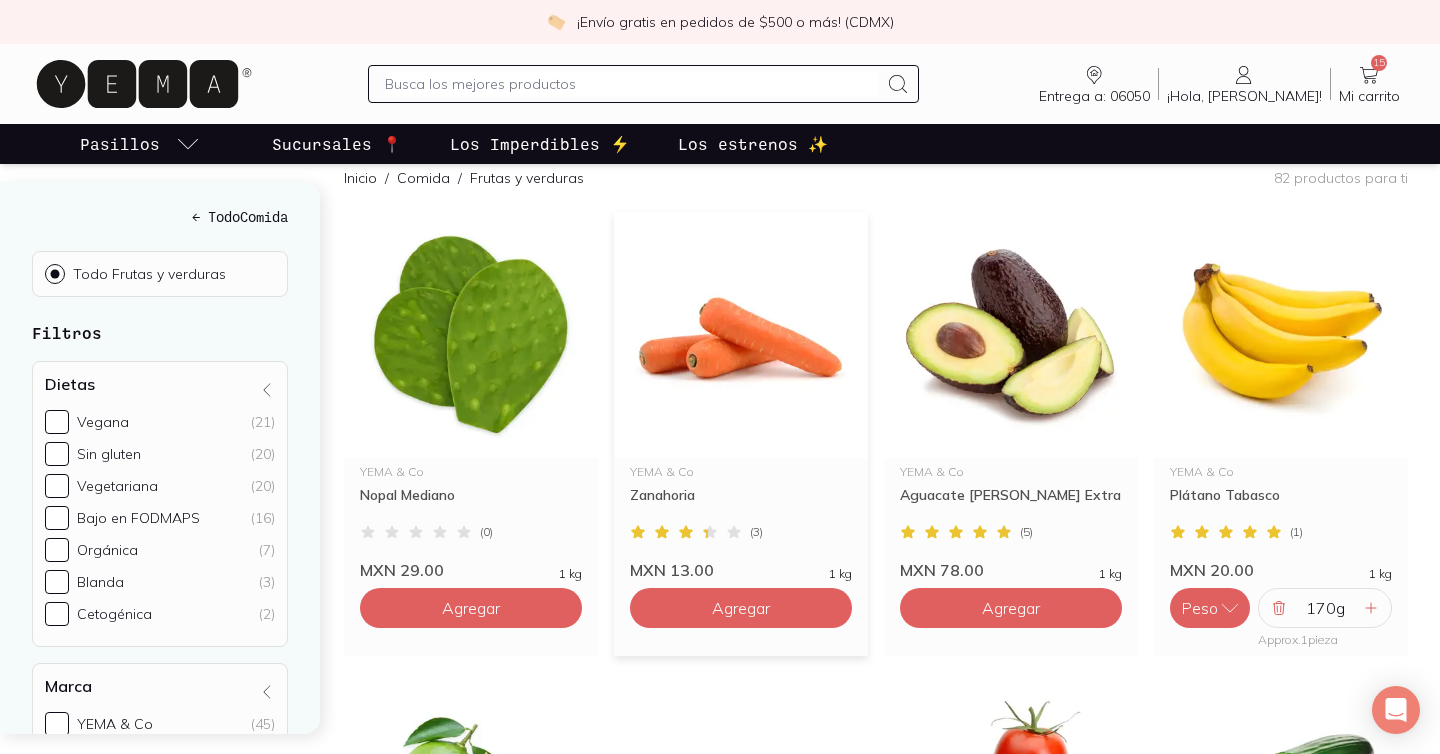 scroll, scrollTop: 303, scrollLeft: 0, axis: vertical 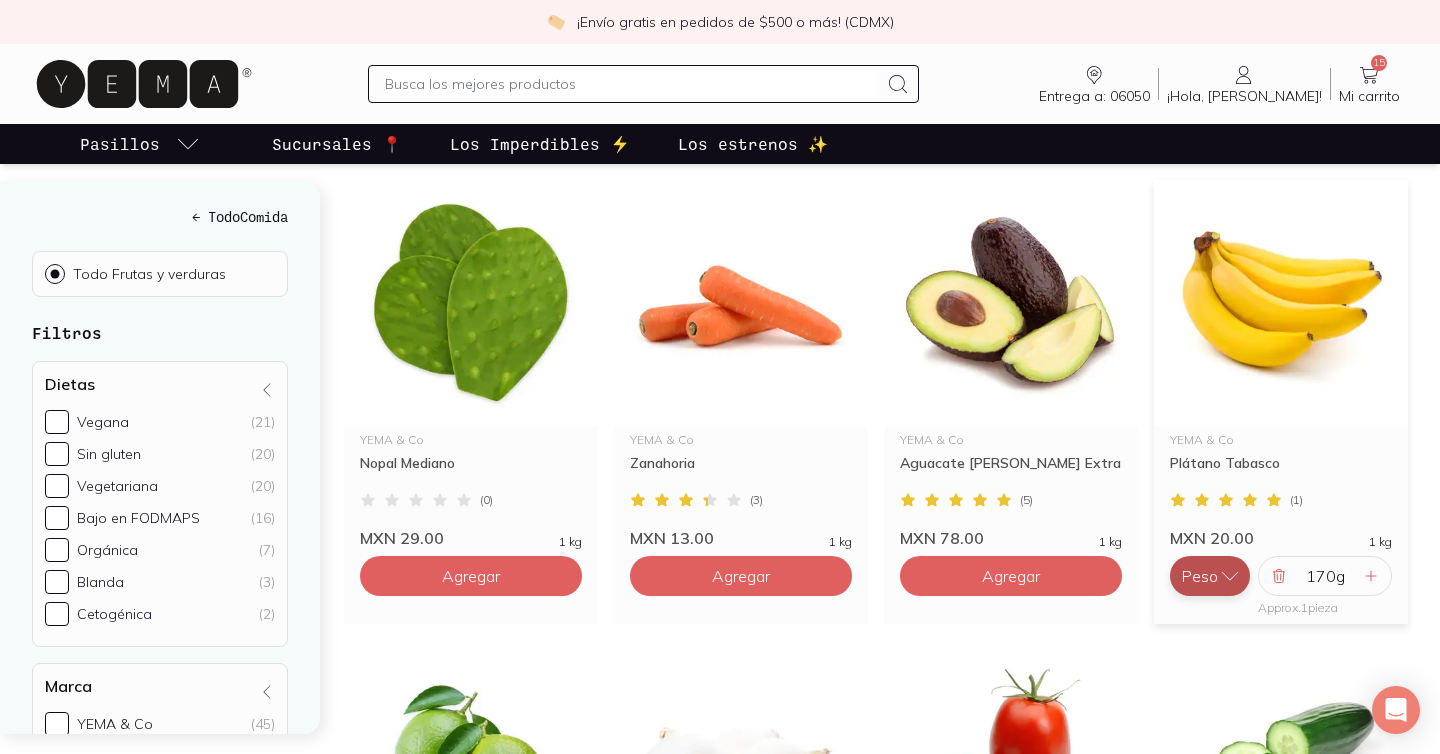 click 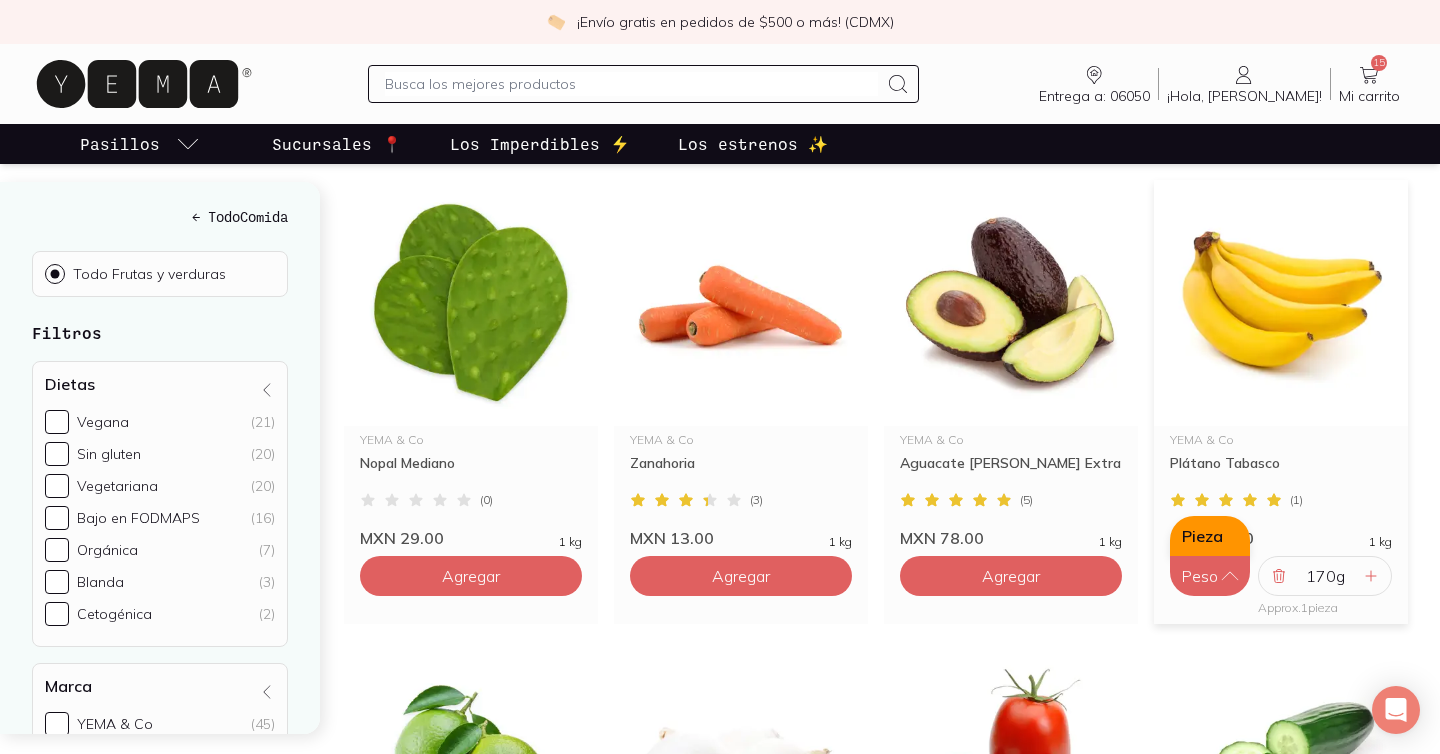 click on "Pieza" at bounding box center (1210, 536) 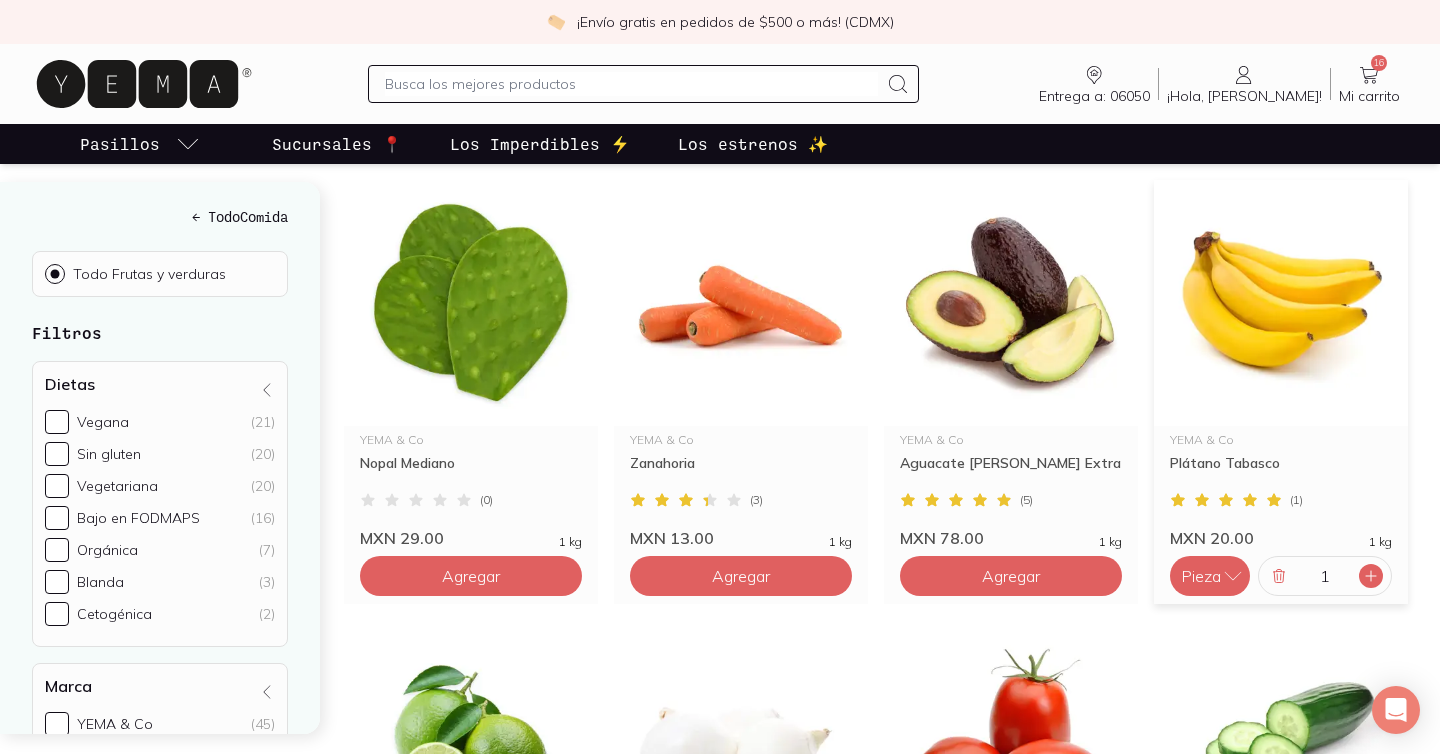 click at bounding box center (1371, 576) 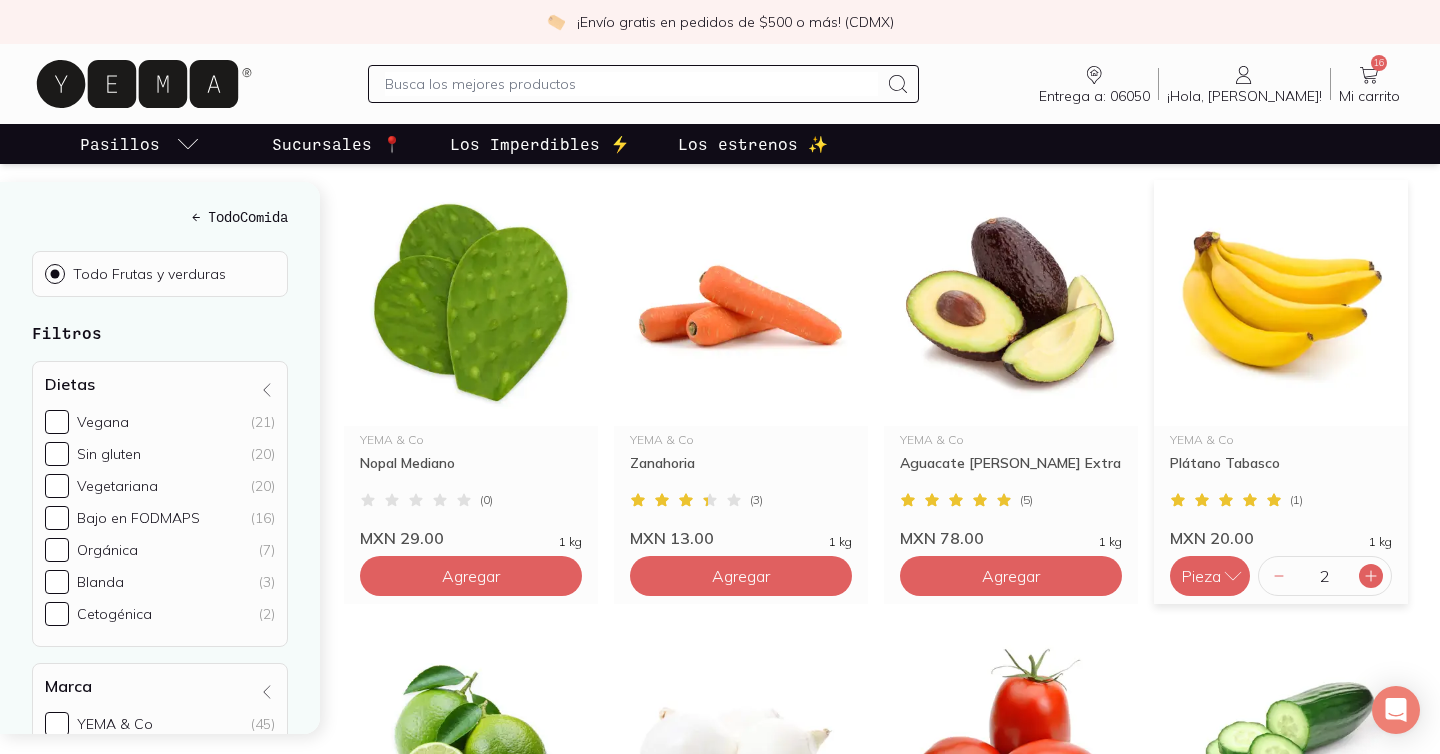 click at bounding box center (1371, 576) 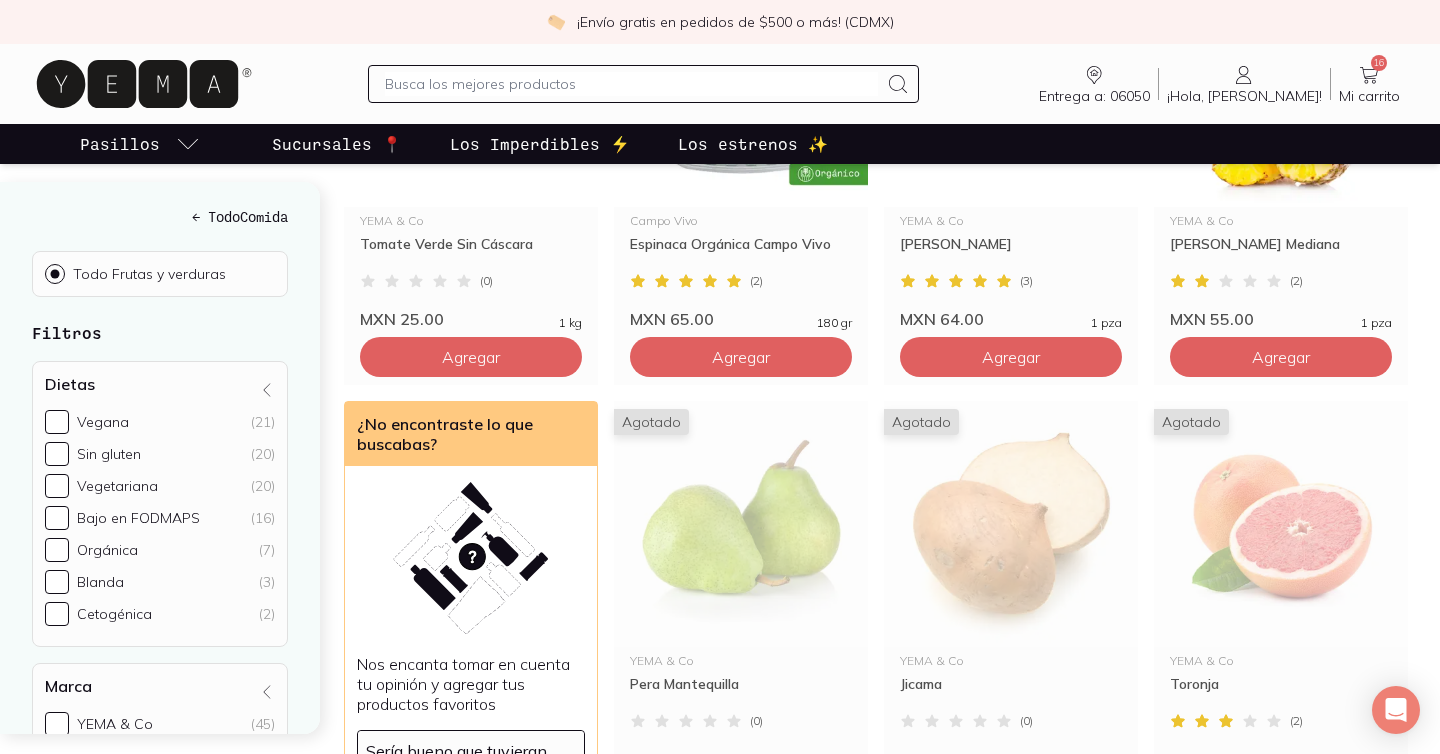 scroll, scrollTop: 1679, scrollLeft: 0, axis: vertical 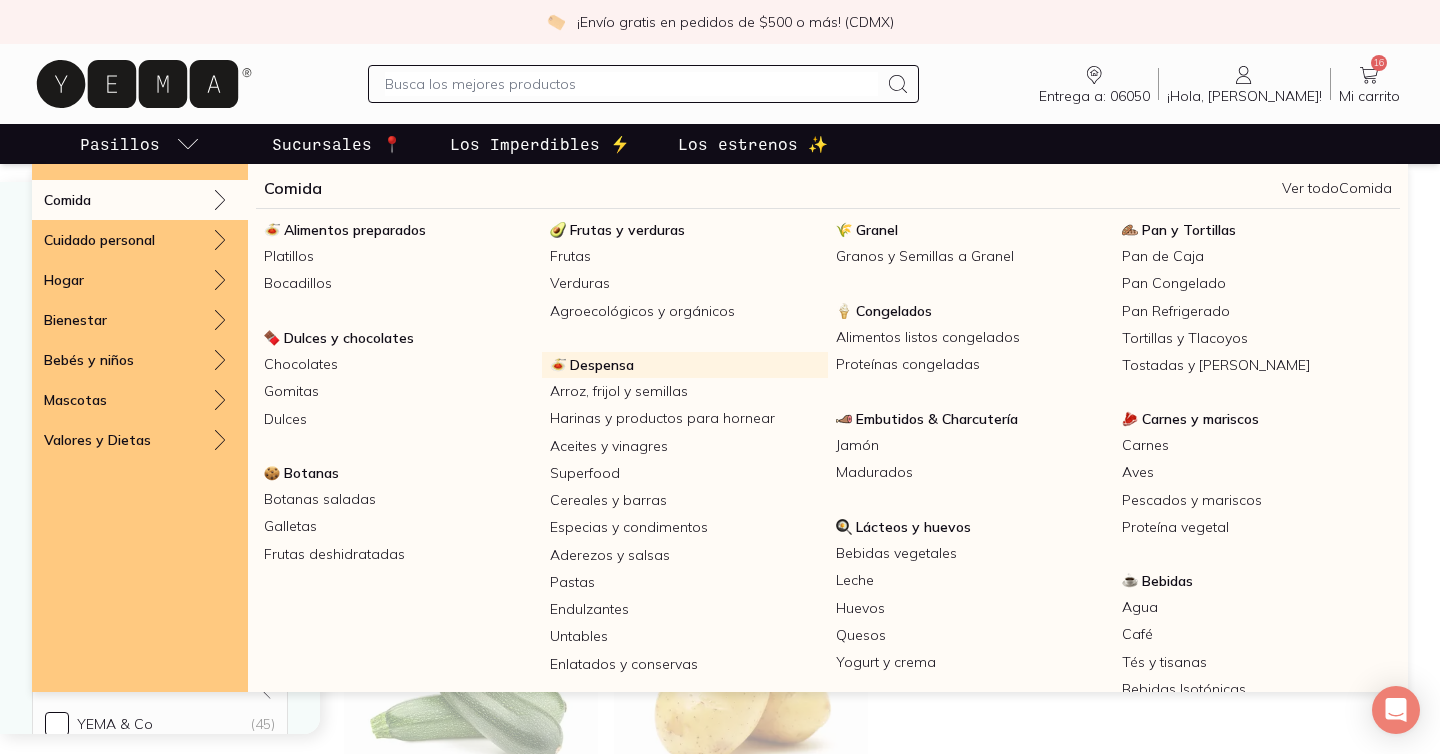 click on "Despensa" at bounding box center (685, 365) 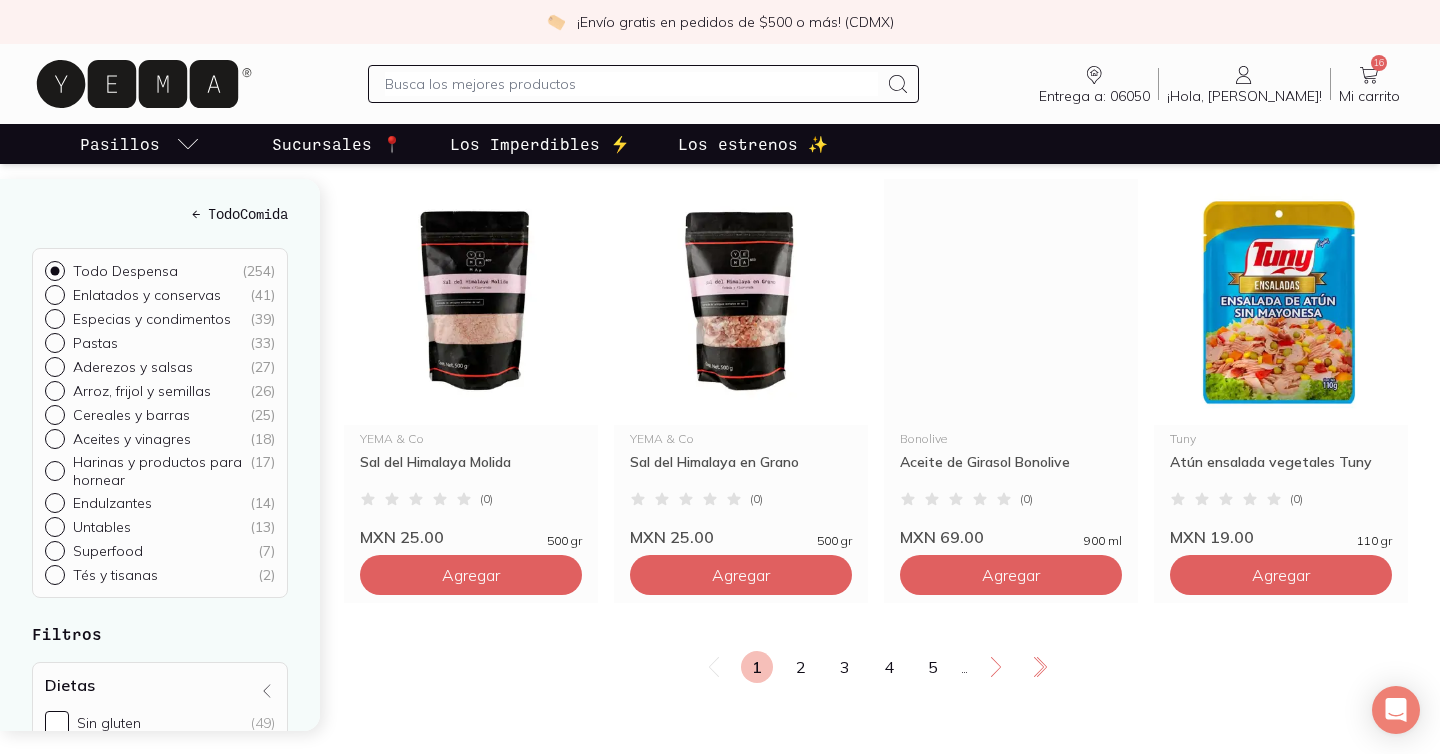 scroll, scrollTop: 3360, scrollLeft: 0, axis: vertical 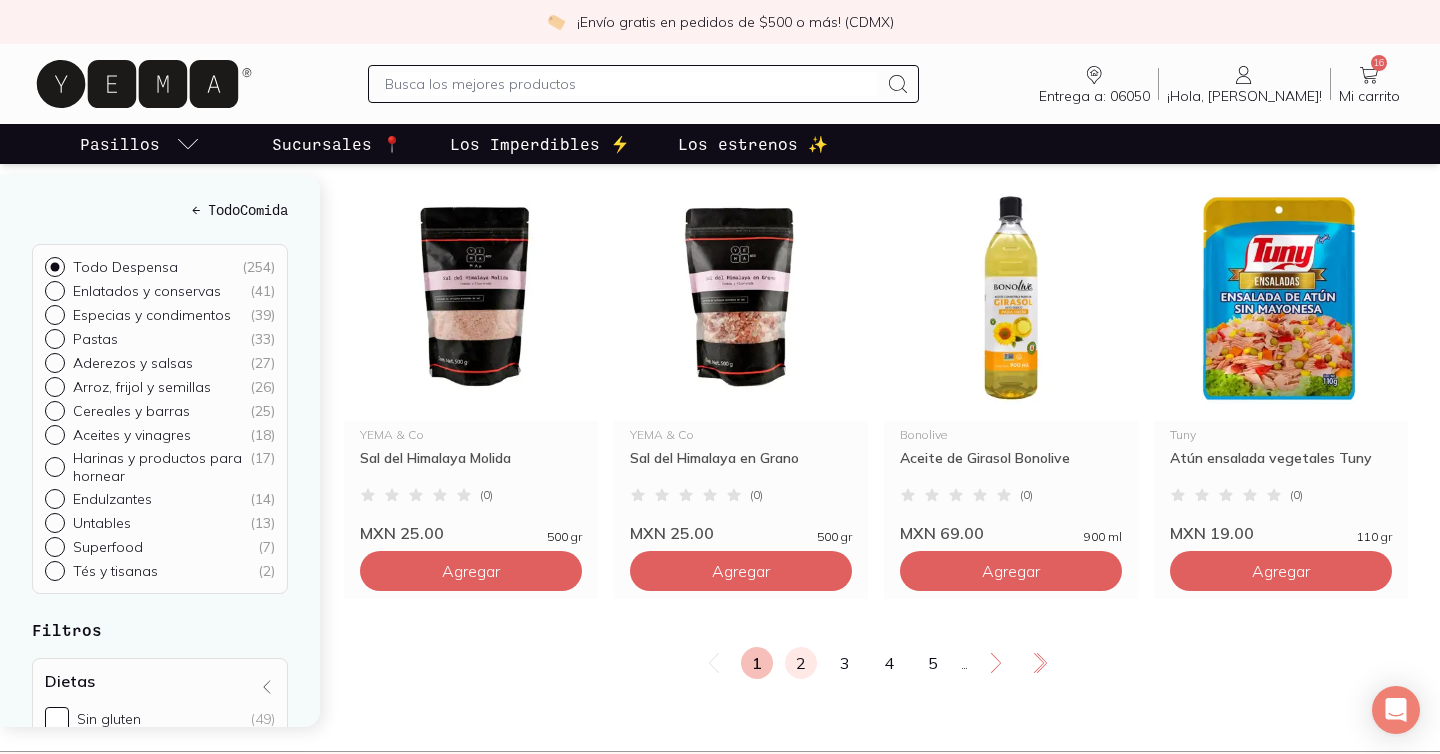 click on "2" at bounding box center [801, 663] 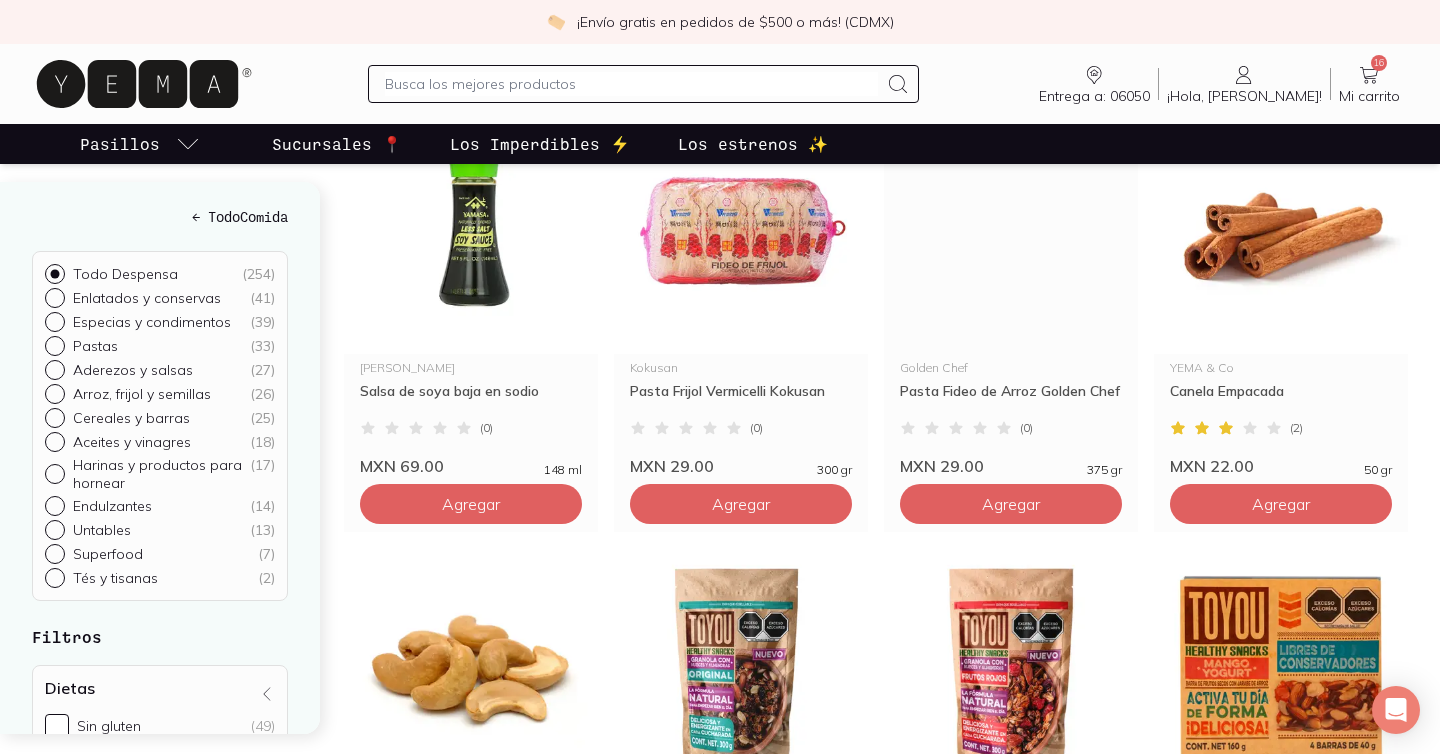 scroll, scrollTop: 2550, scrollLeft: 0, axis: vertical 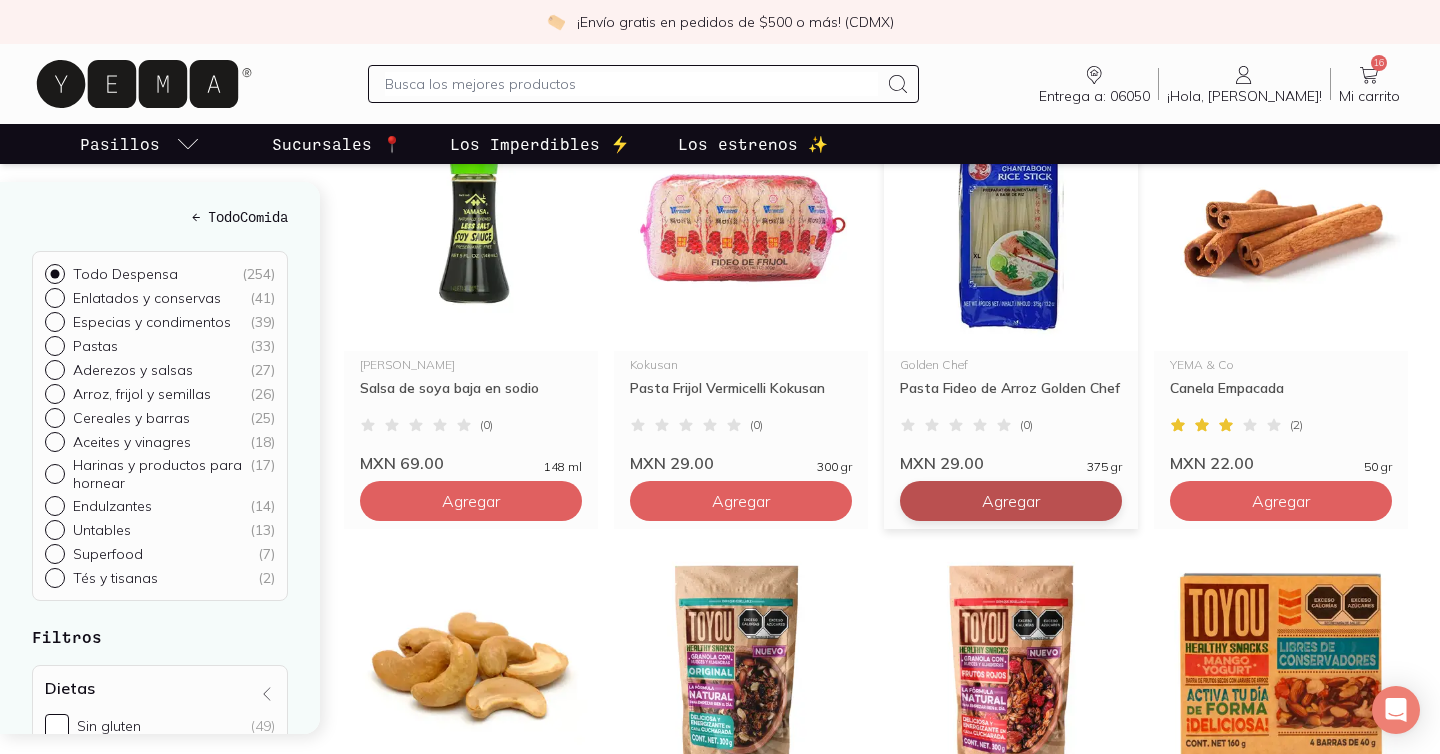 click on "Agregar" at bounding box center [471, -1699] 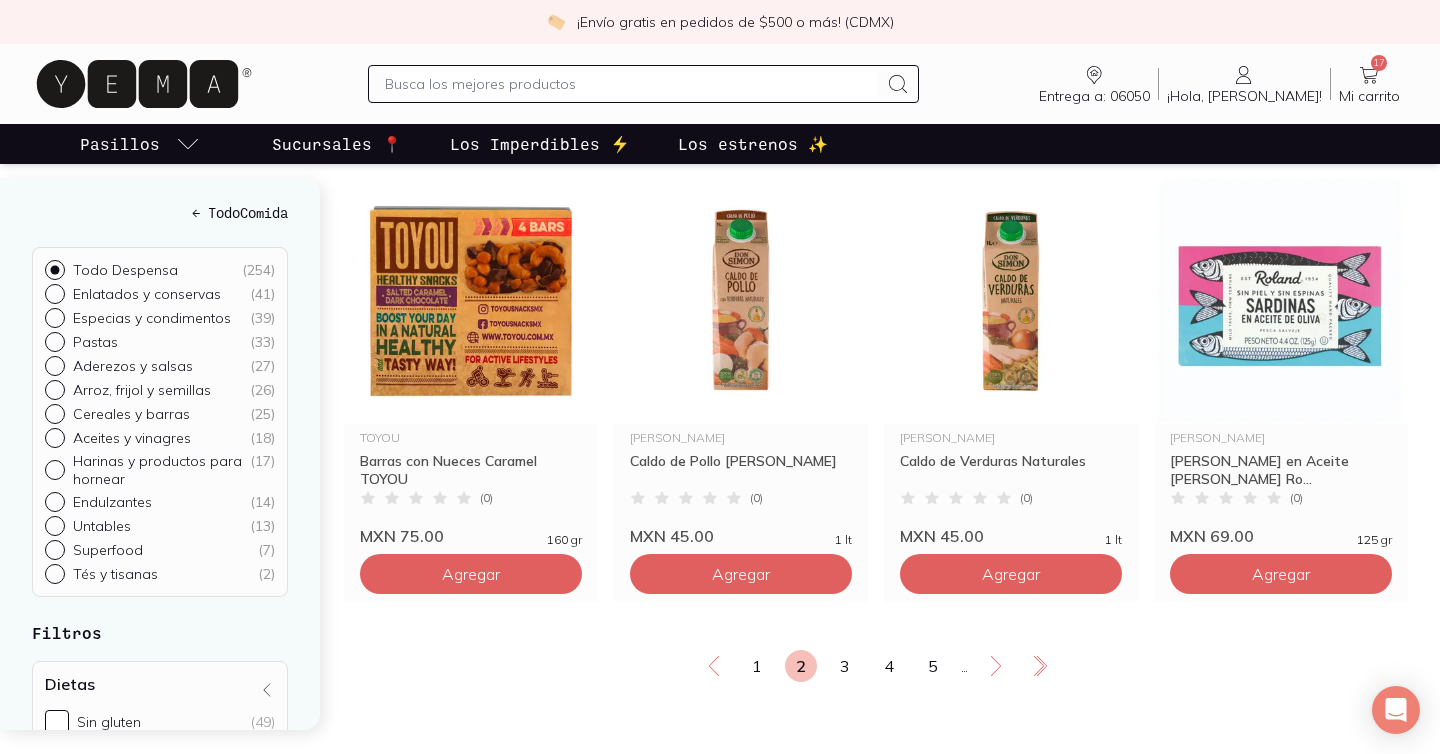 scroll, scrollTop: 3362, scrollLeft: 0, axis: vertical 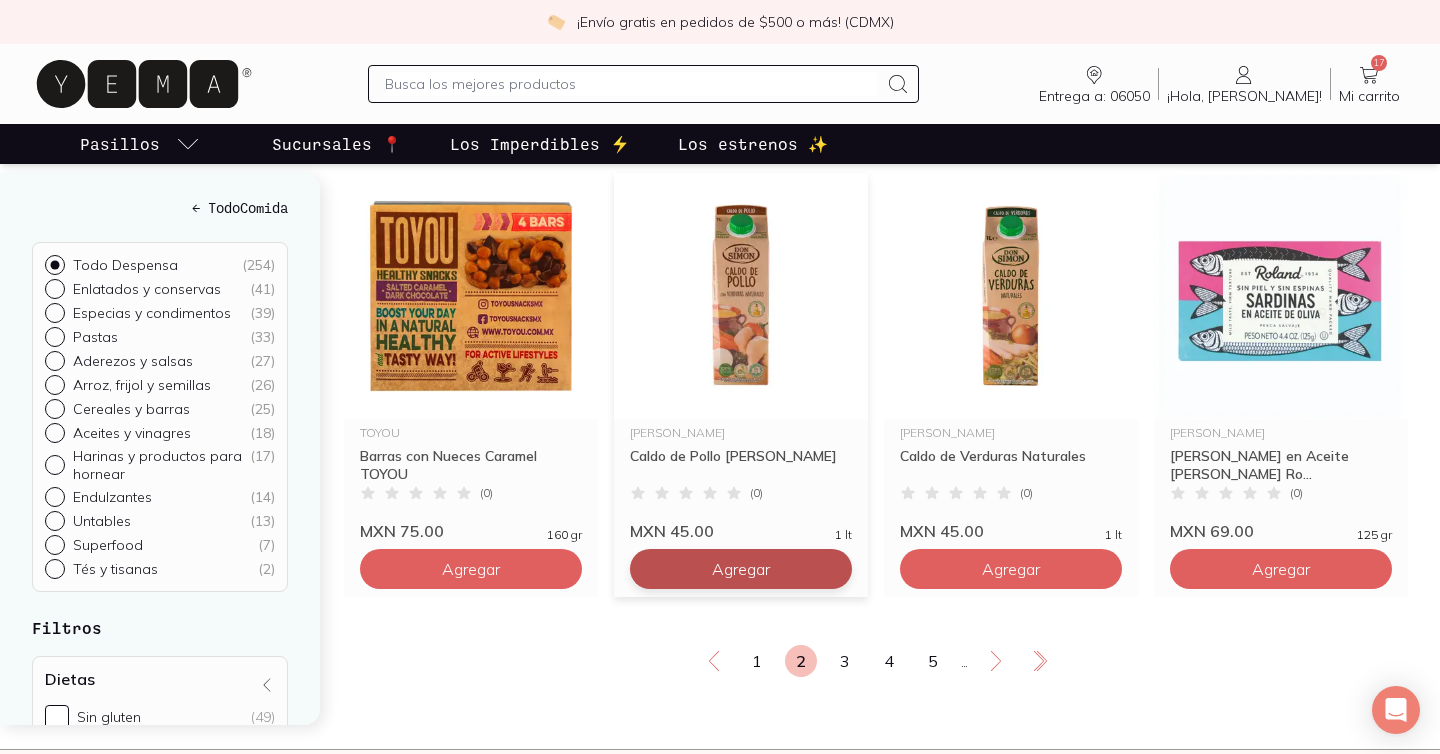 click on "Agregar" at bounding box center (471, -2511) 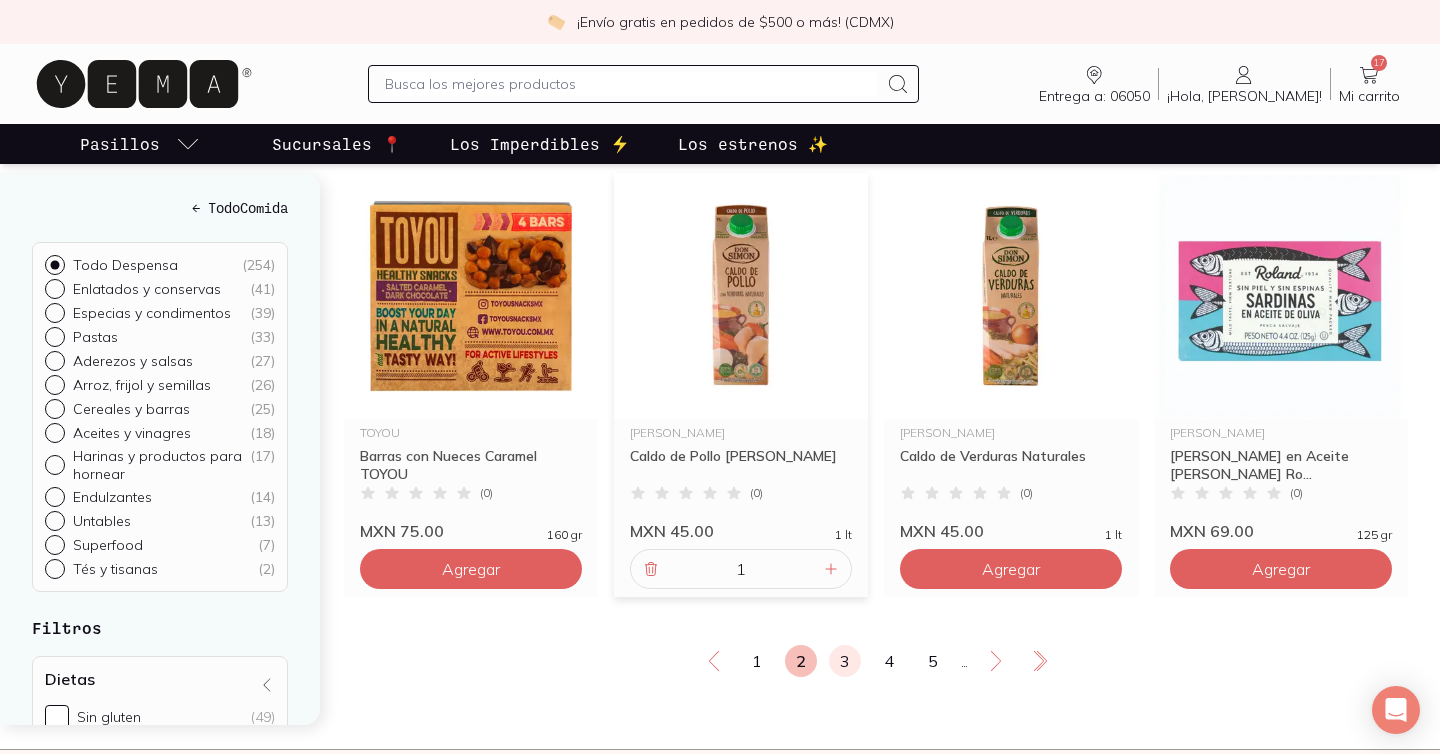 click on "3" at bounding box center [845, 661] 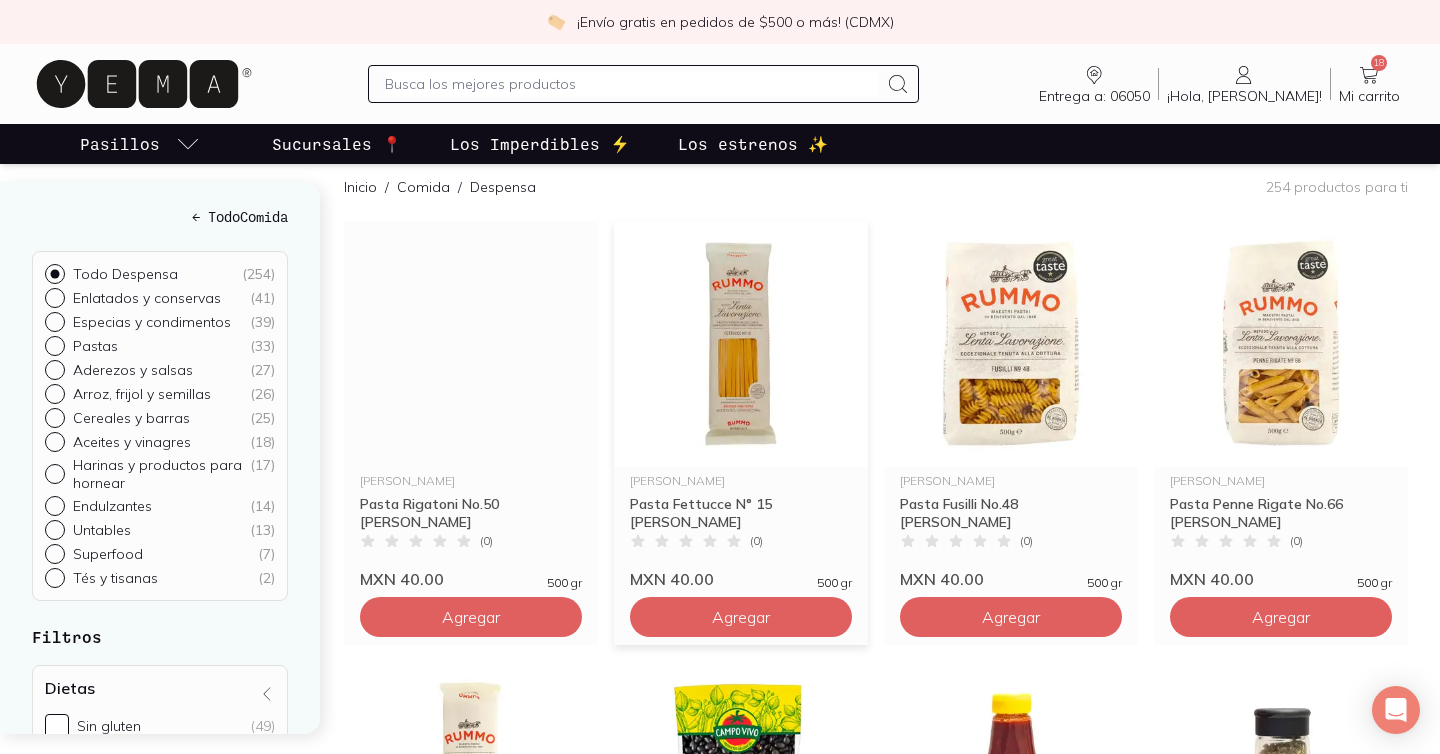 scroll, scrollTop: 243, scrollLeft: 0, axis: vertical 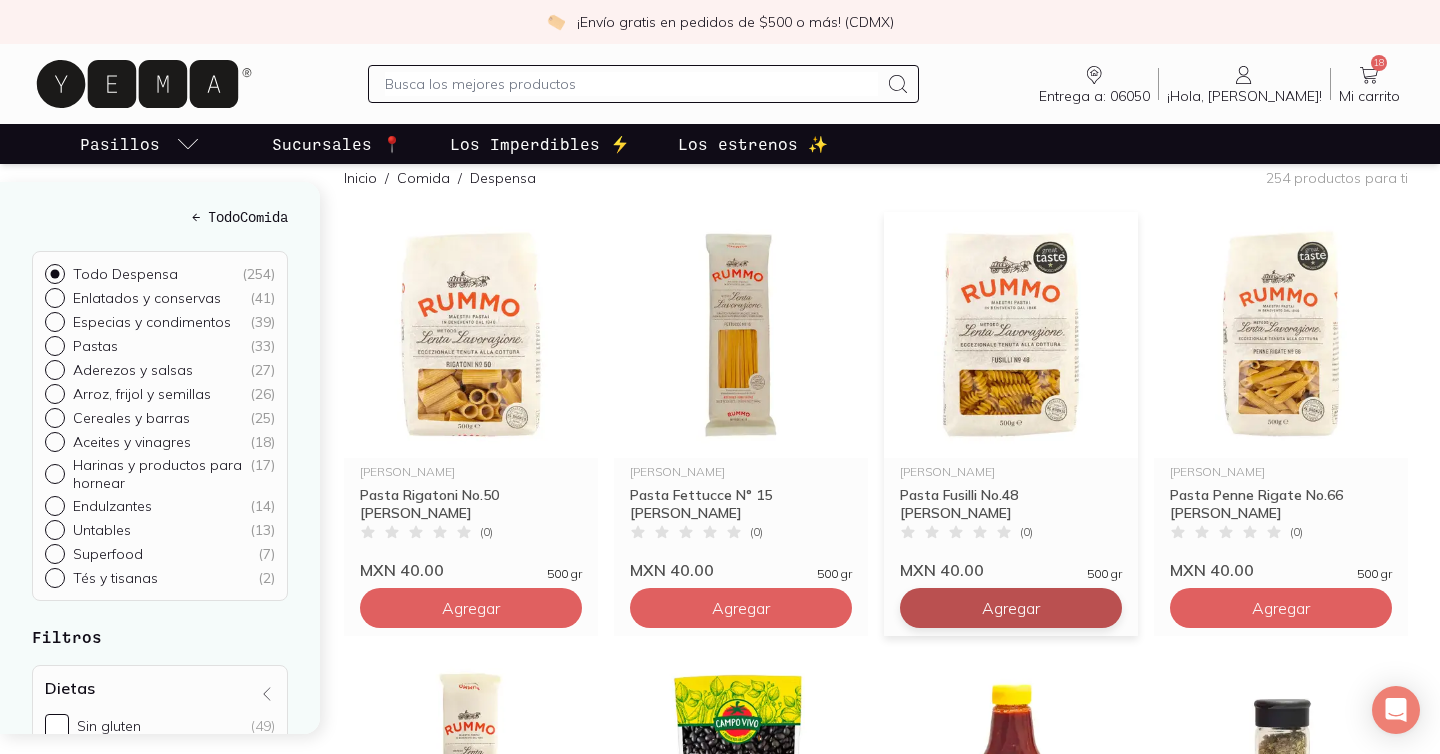 click on "Agregar" at bounding box center [471, 608] 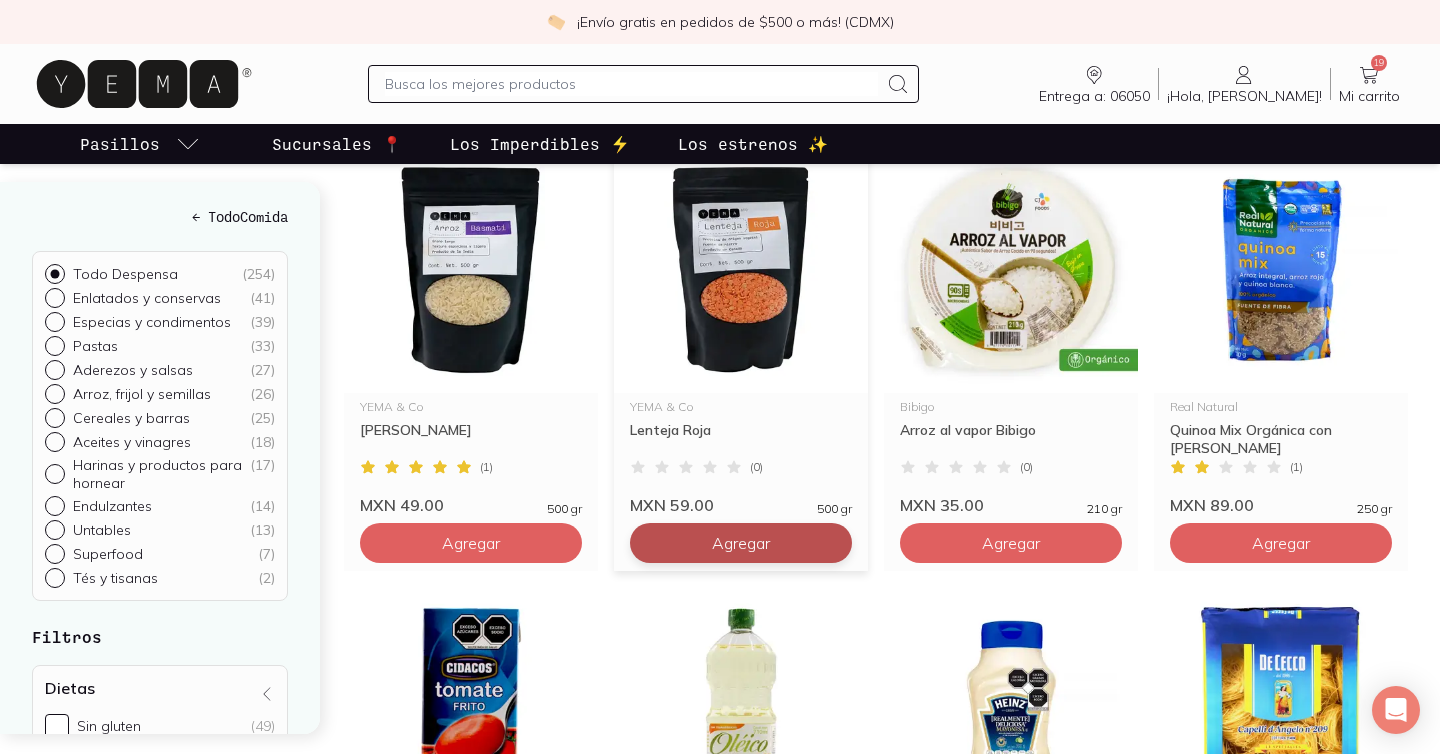 scroll, scrollTop: 1629, scrollLeft: 0, axis: vertical 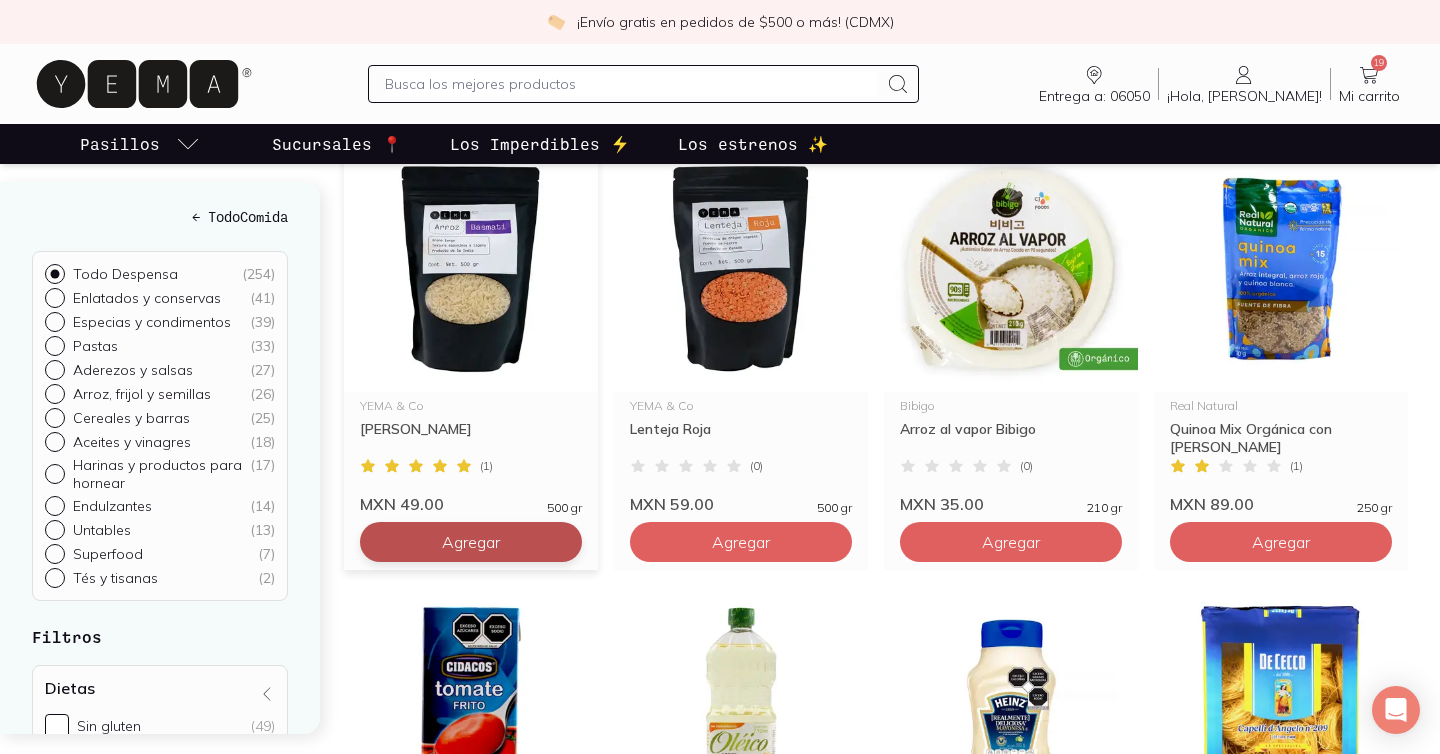 click on "Agregar" at bounding box center [471, -778] 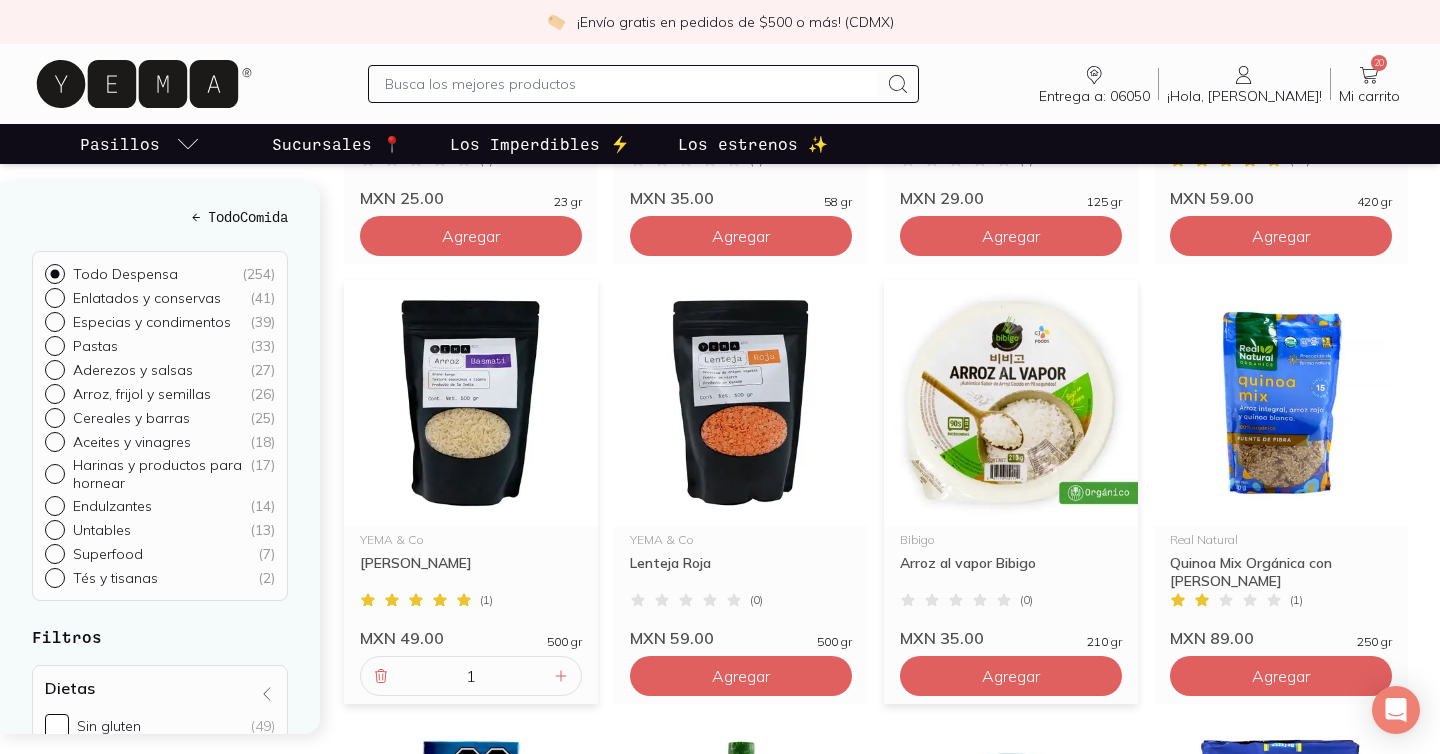 scroll, scrollTop: 1661, scrollLeft: 0, axis: vertical 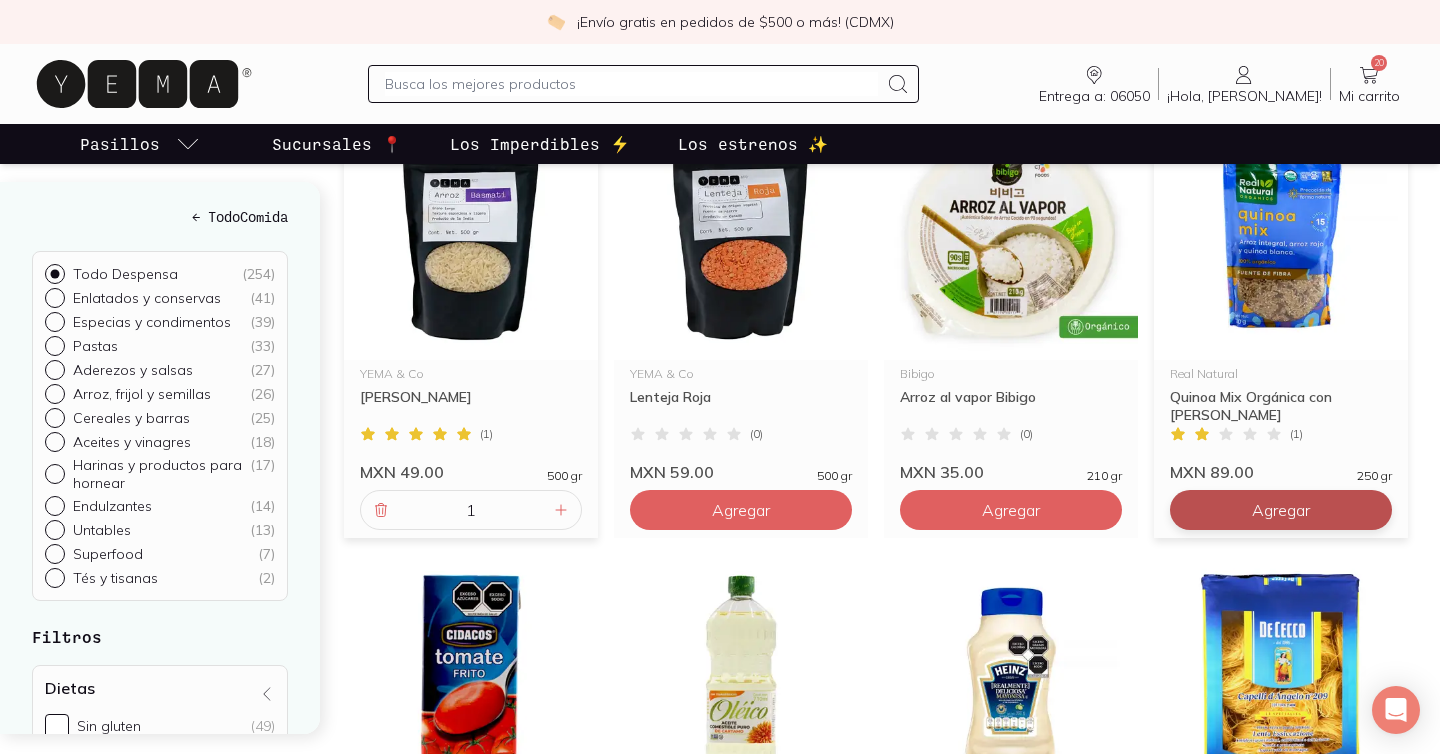 click on "Agregar" at bounding box center [471, -810] 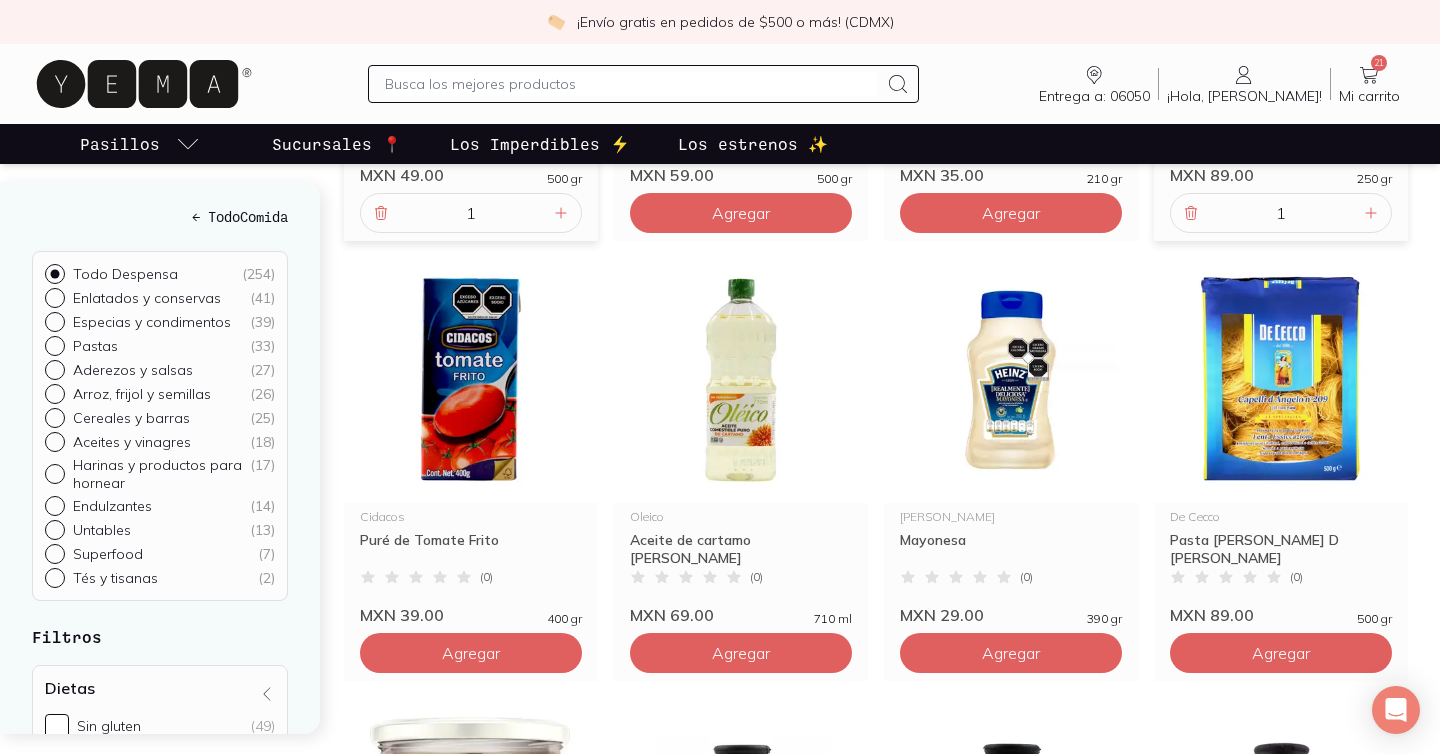 scroll, scrollTop: 1839, scrollLeft: 0, axis: vertical 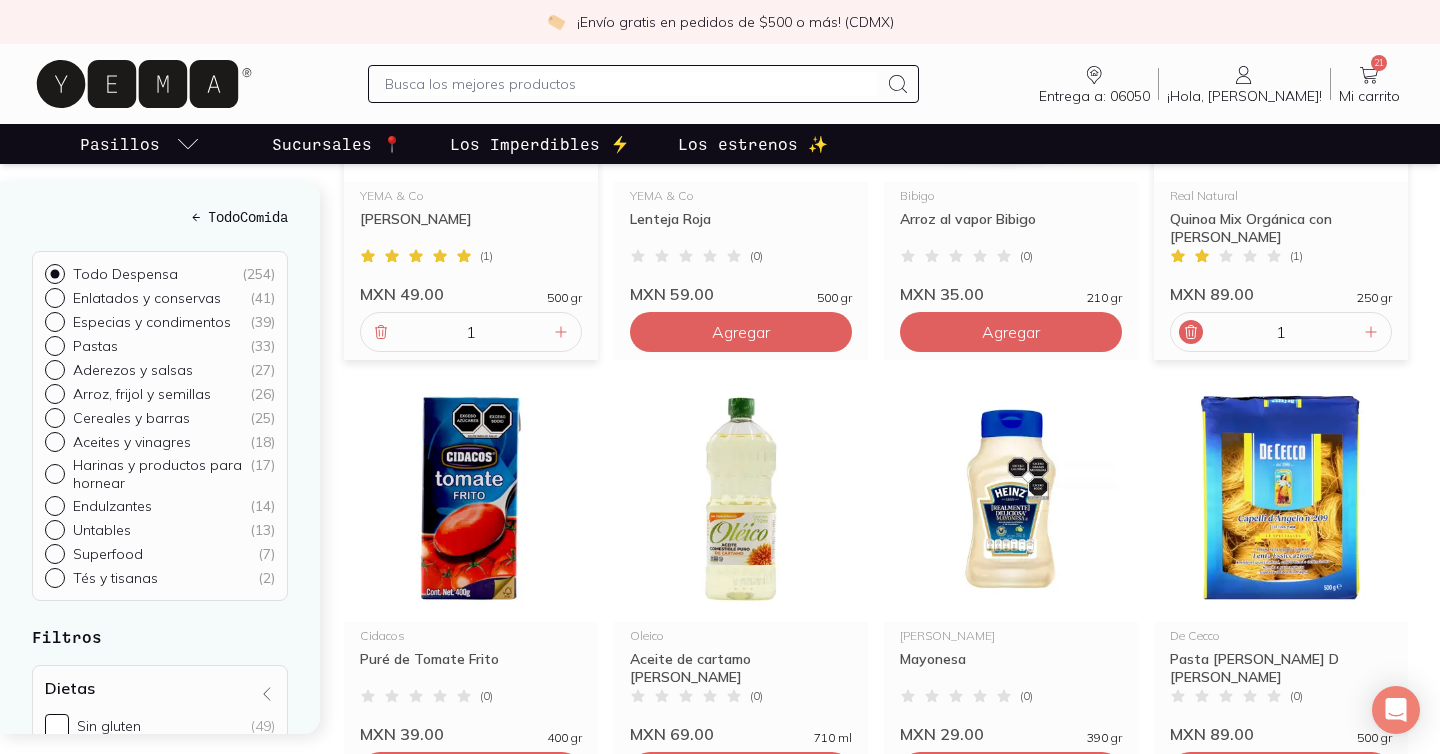 click at bounding box center [1191, 332] 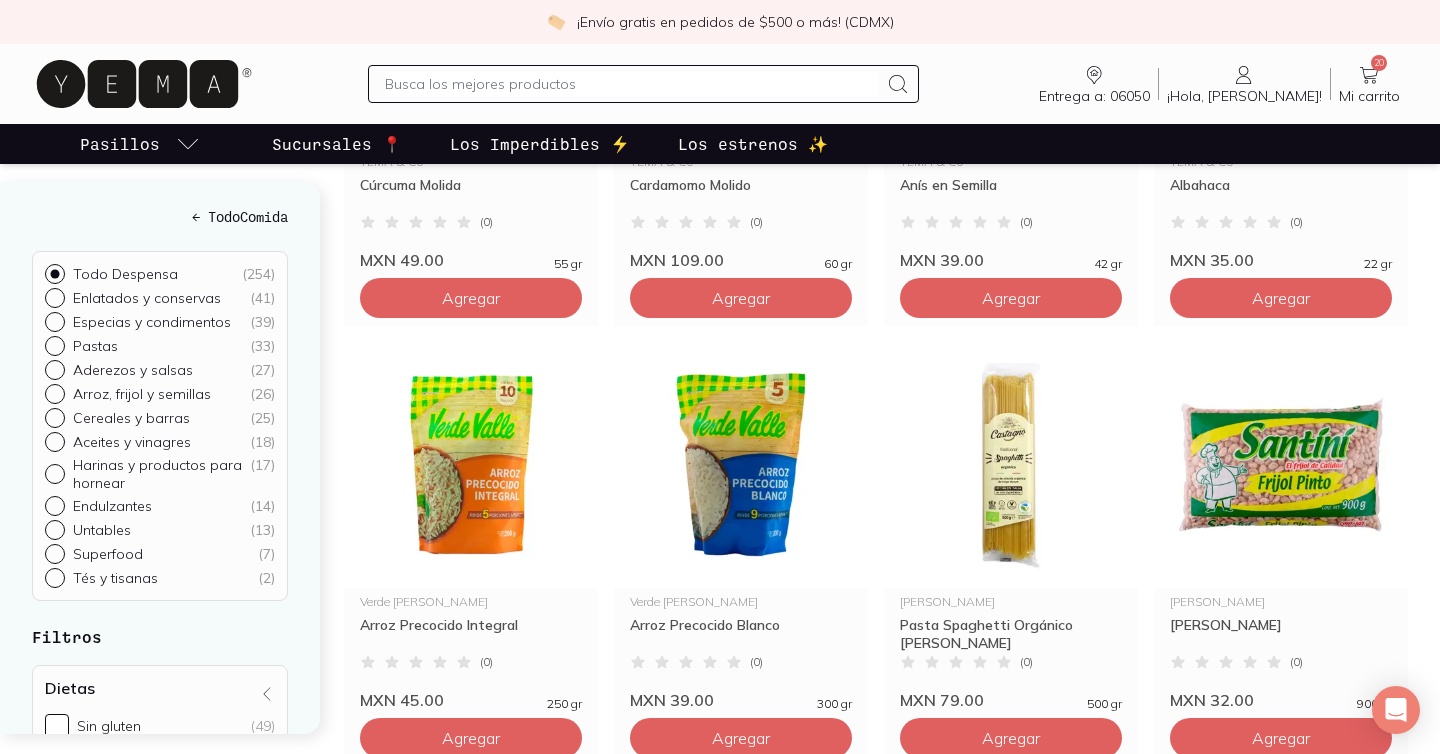 scroll, scrollTop: 3539, scrollLeft: 0, axis: vertical 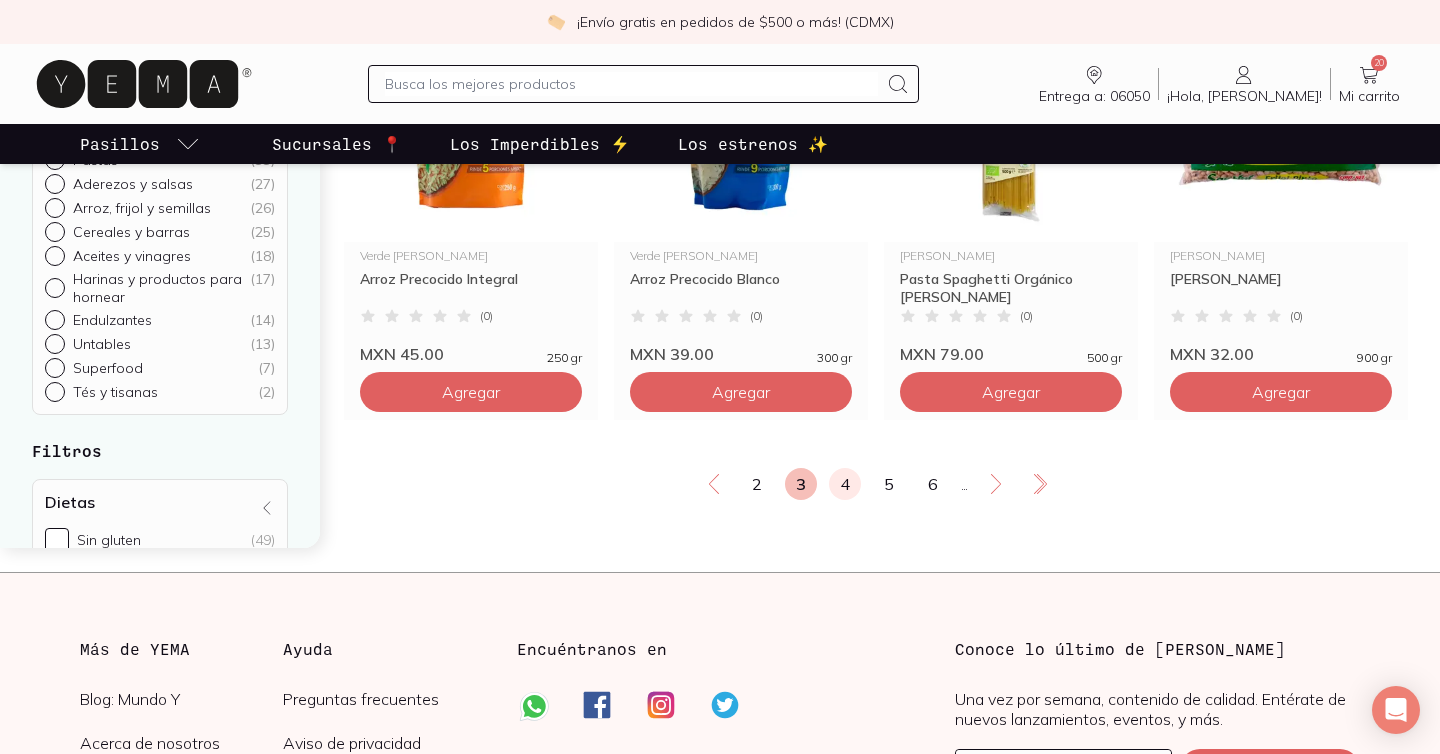 click on "4" at bounding box center (845, 484) 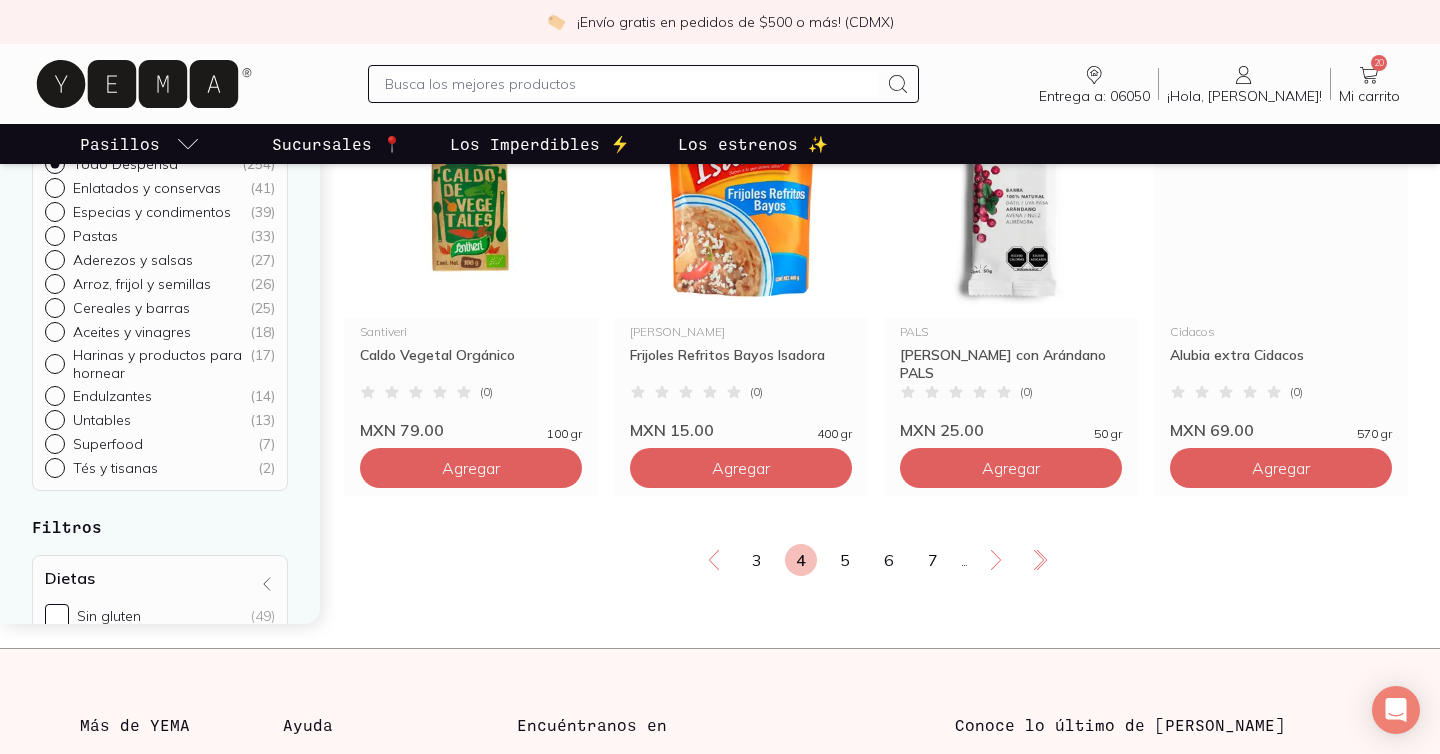 scroll, scrollTop: 3433, scrollLeft: 0, axis: vertical 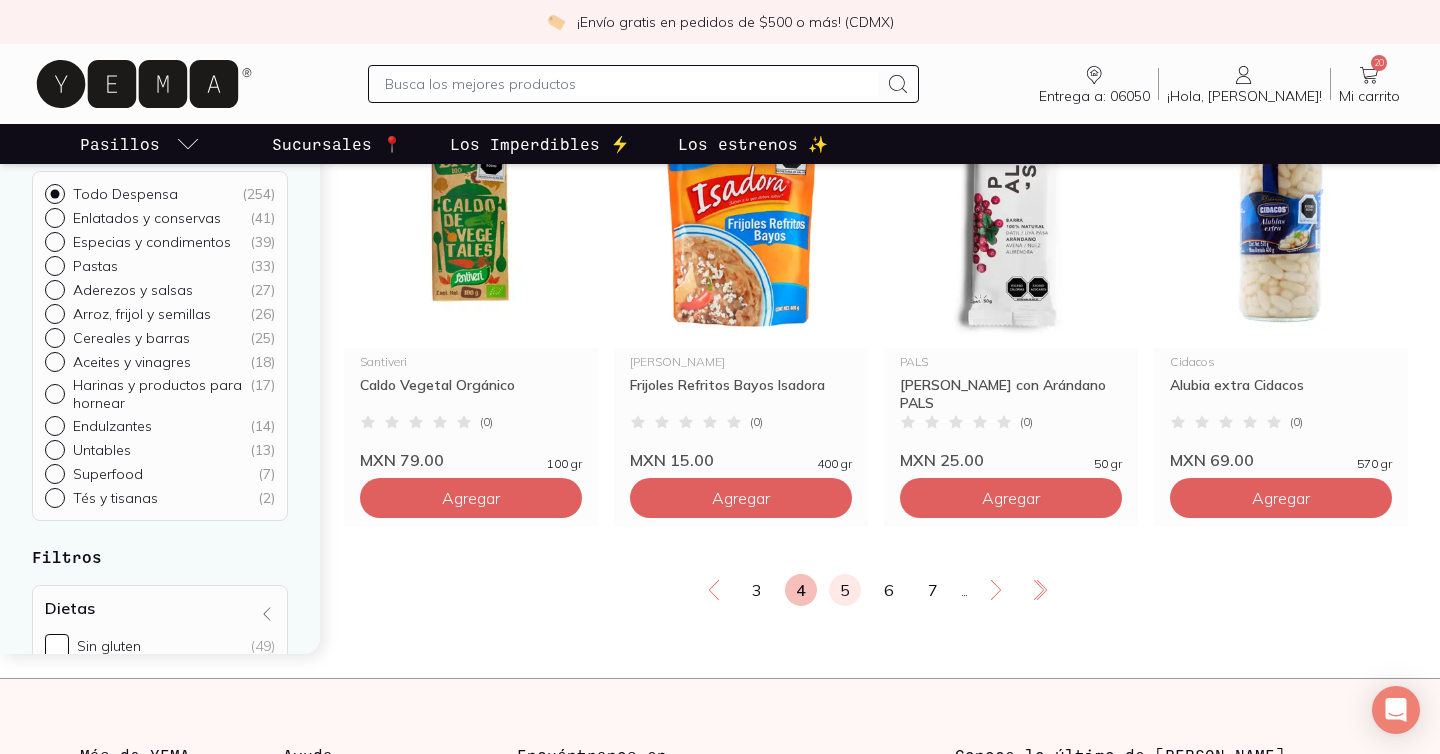 click on "5" at bounding box center (845, 590) 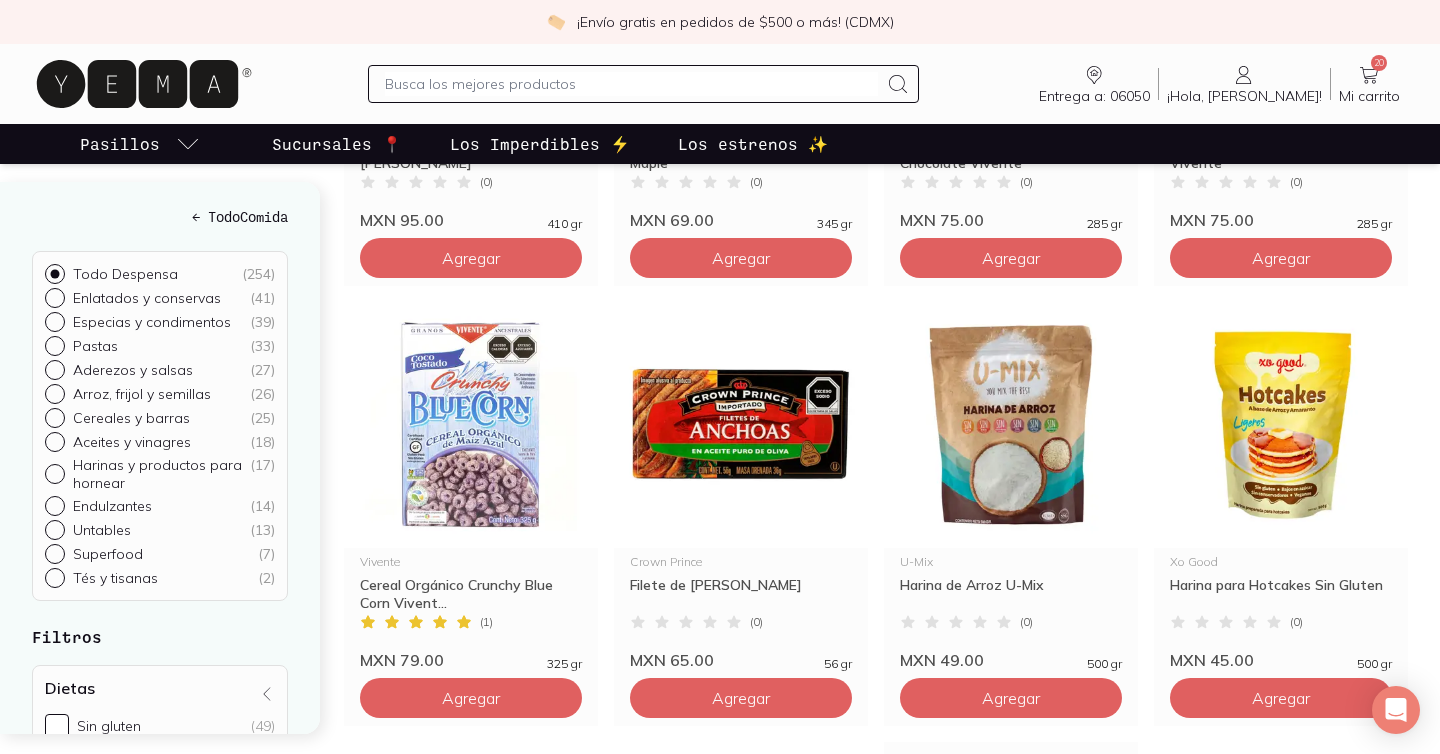 scroll, scrollTop: 2143, scrollLeft: 0, axis: vertical 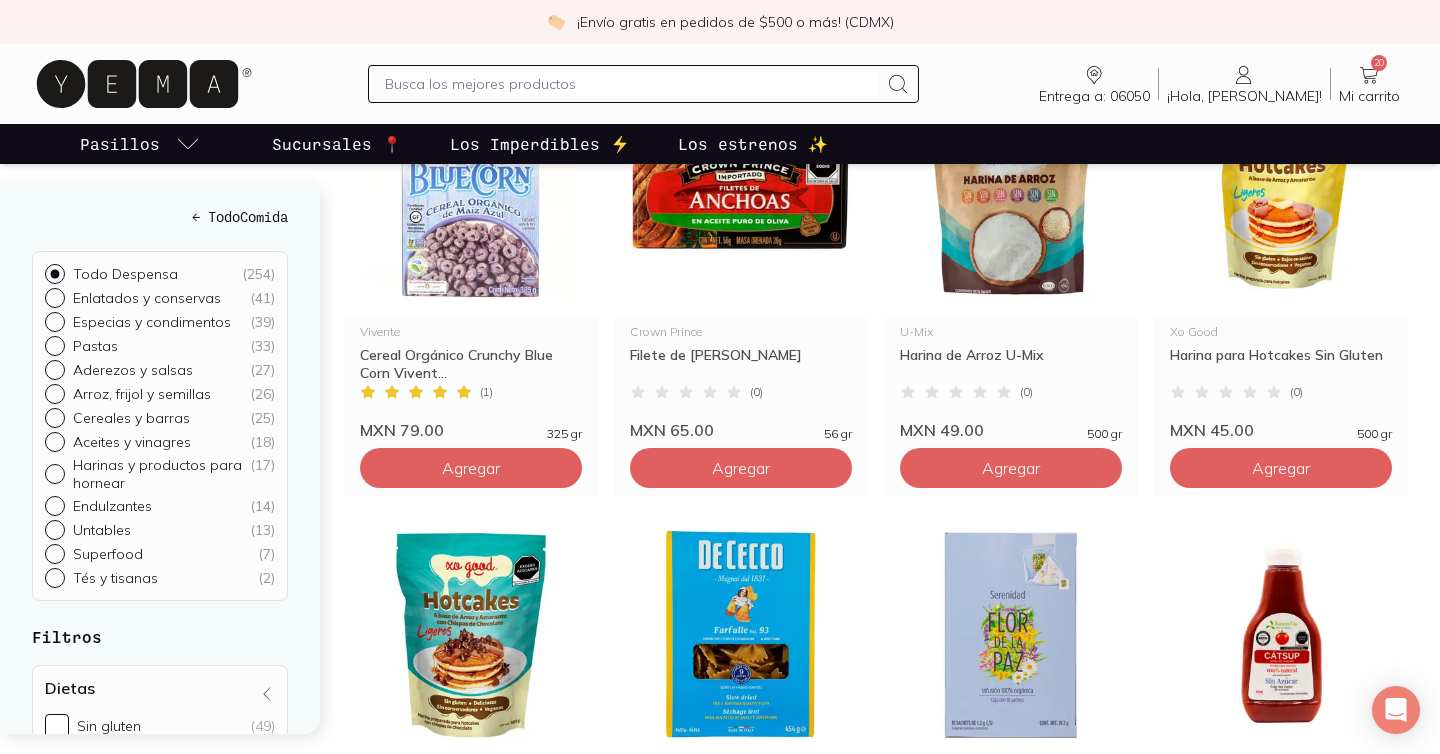 click at bounding box center (631, 84) 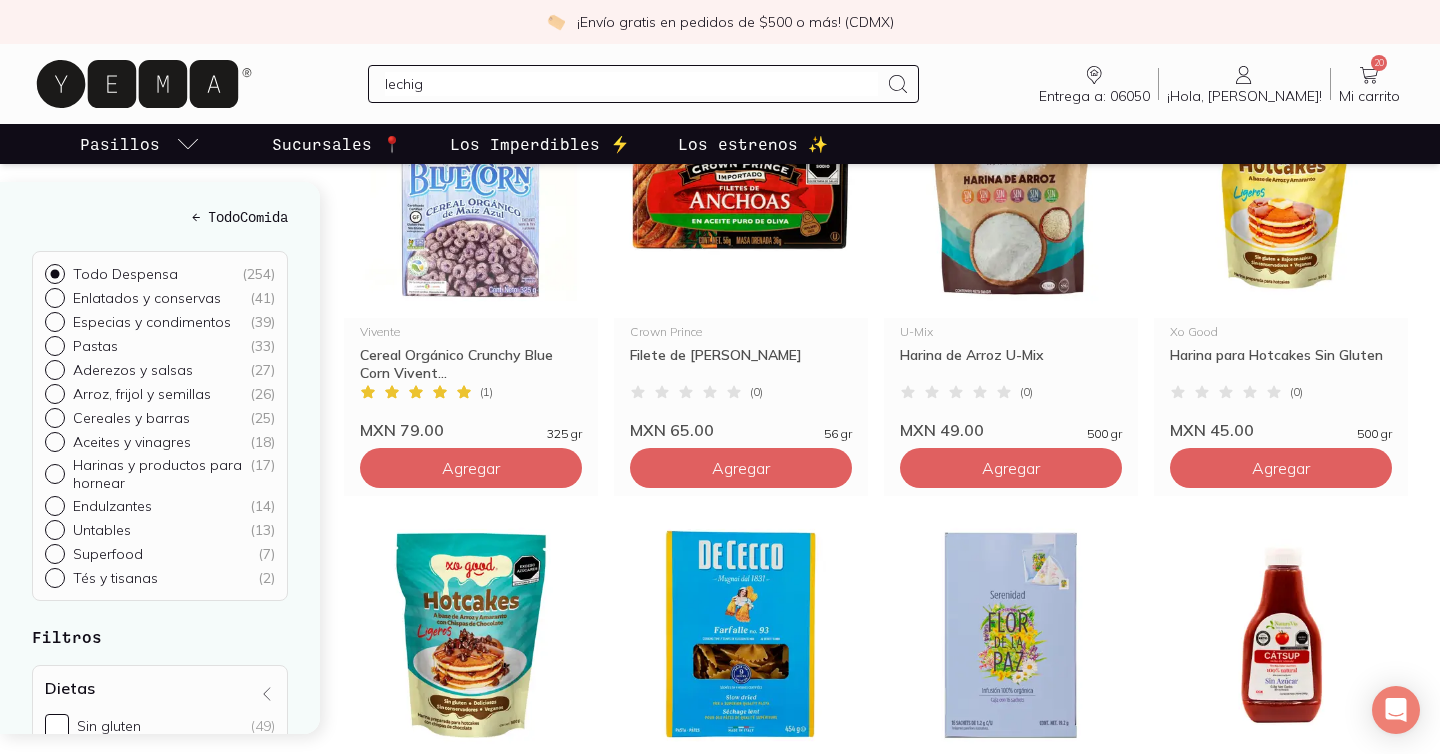 type on "lechiga" 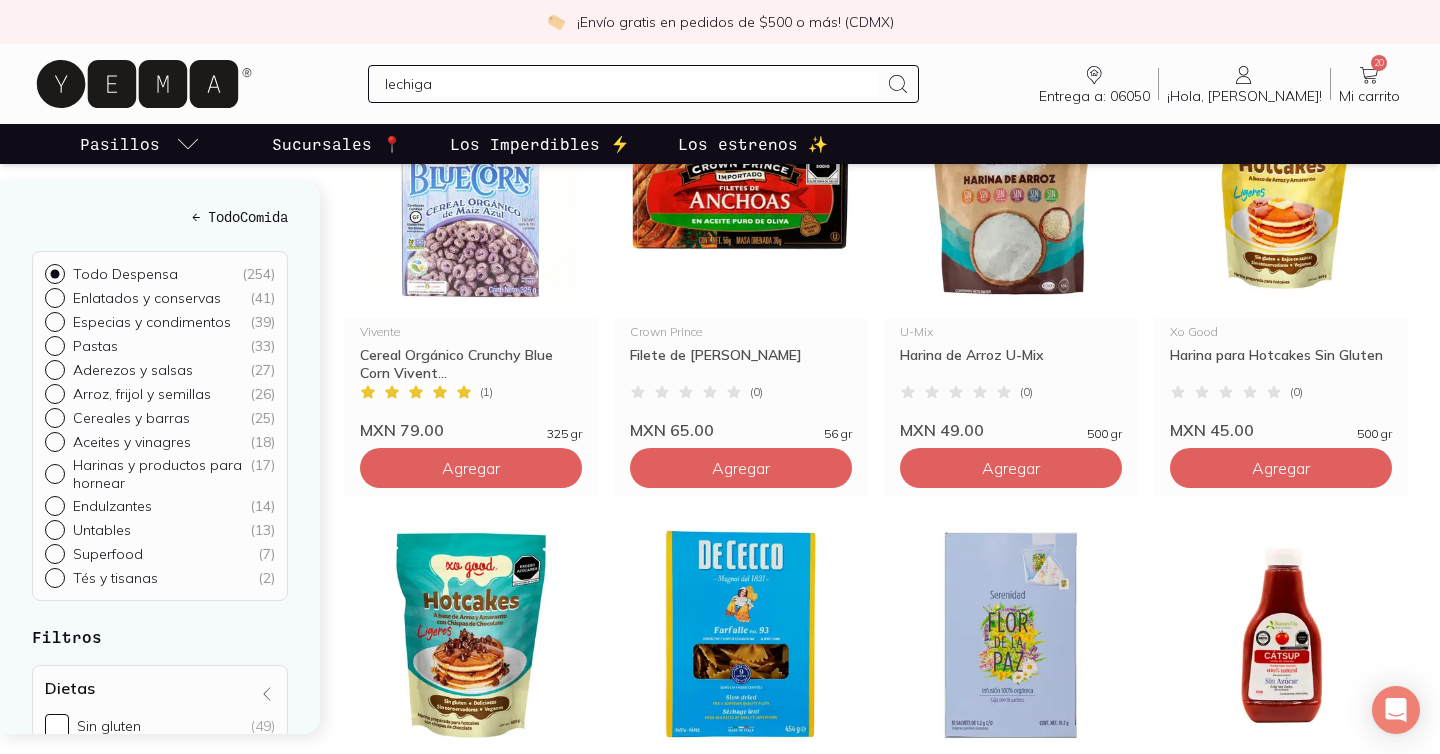type 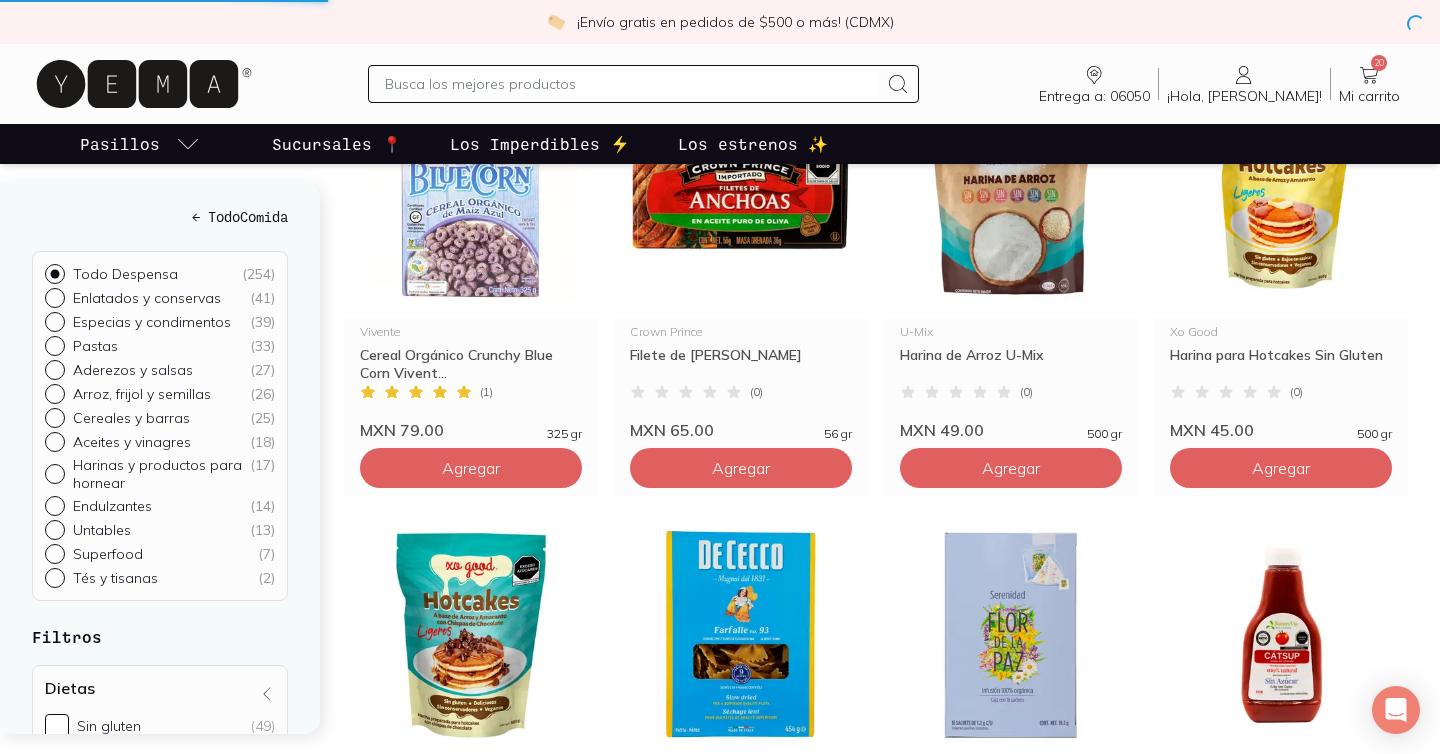 click at bounding box center (631, 84) 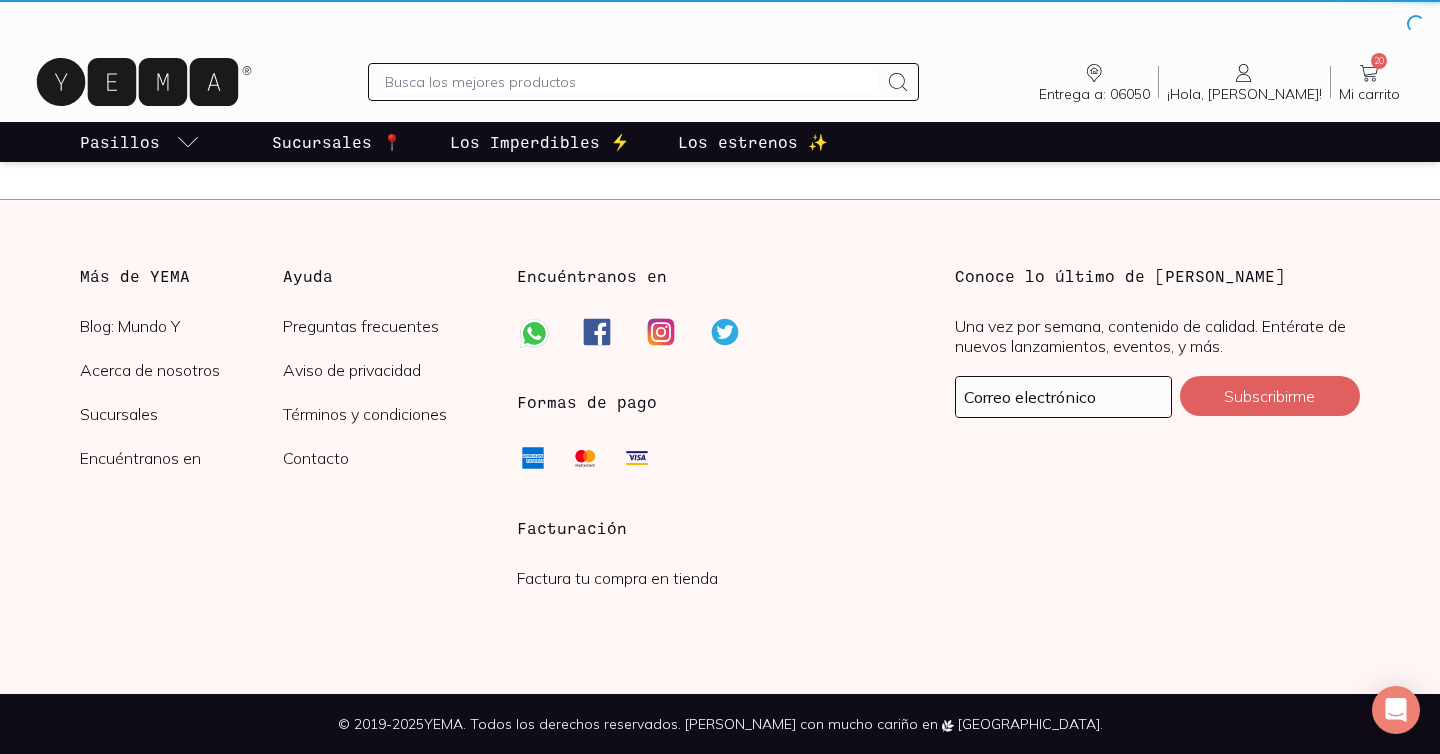 scroll, scrollTop: 0, scrollLeft: 0, axis: both 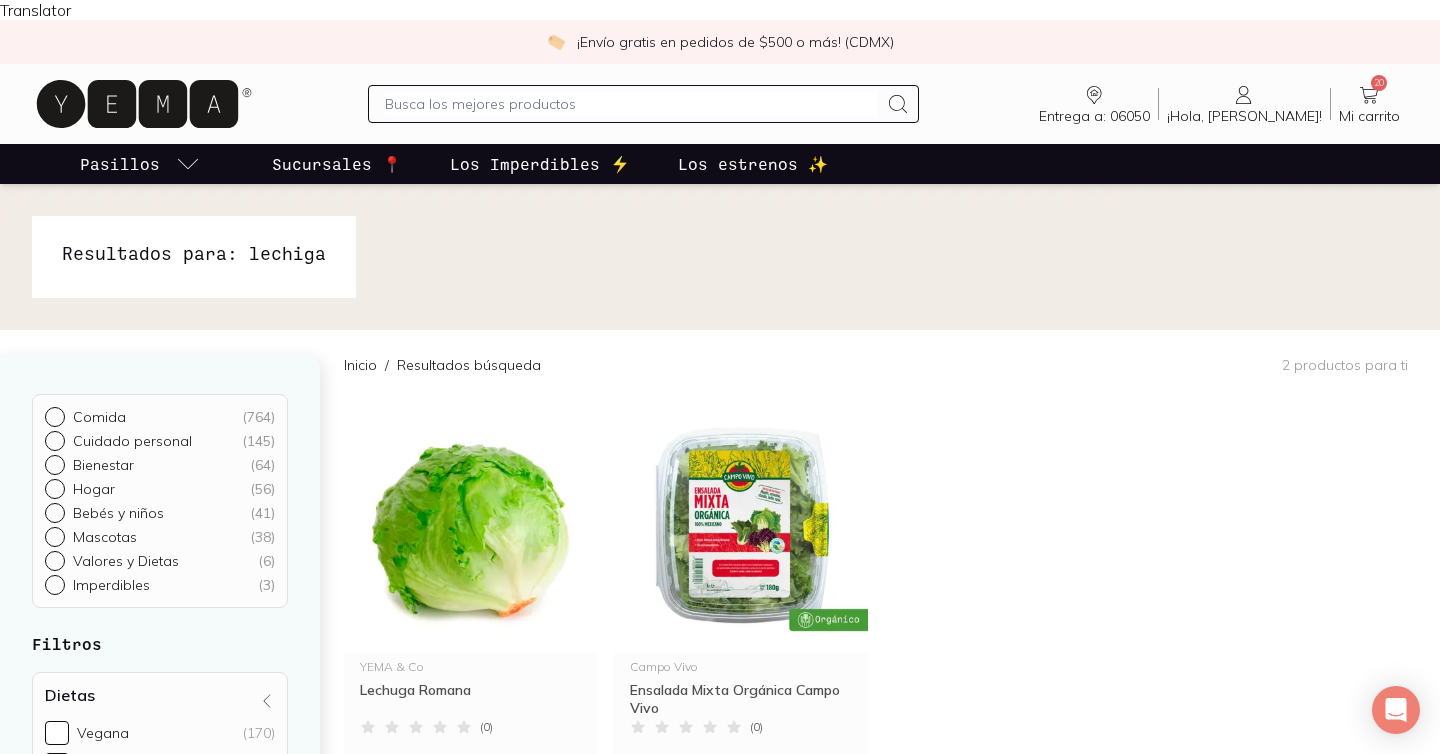 click on "YEMA & Co Lechuga Romana ( 0 ) MXN 18.00 1 pza Agregar Campo Vivo Ensalada Mixta Orgánica Campo Vivo ( 0 ) MXN 65.00 180 gr Agregar" at bounding box center [876, 619] 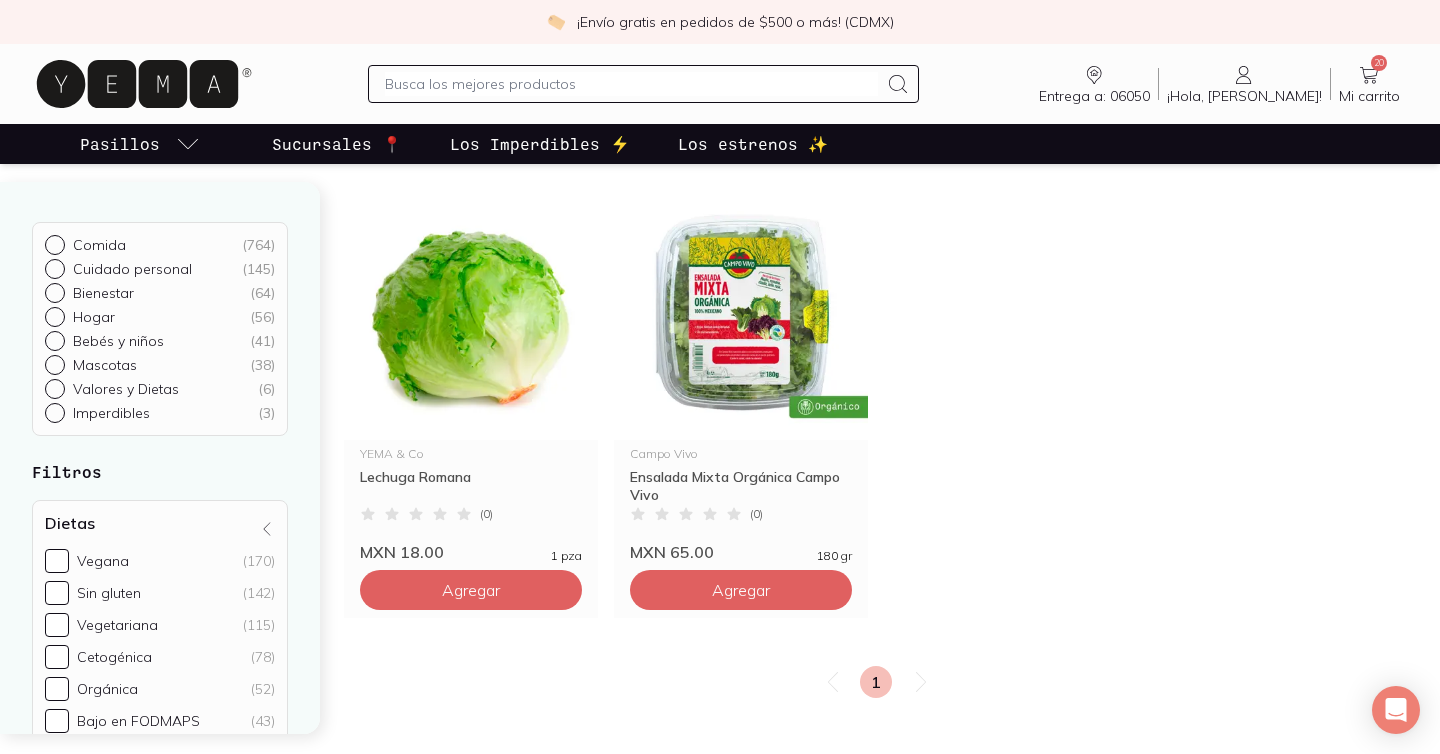 scroll, scrollTop: 190, scrollLeft: 0, axis: vertical 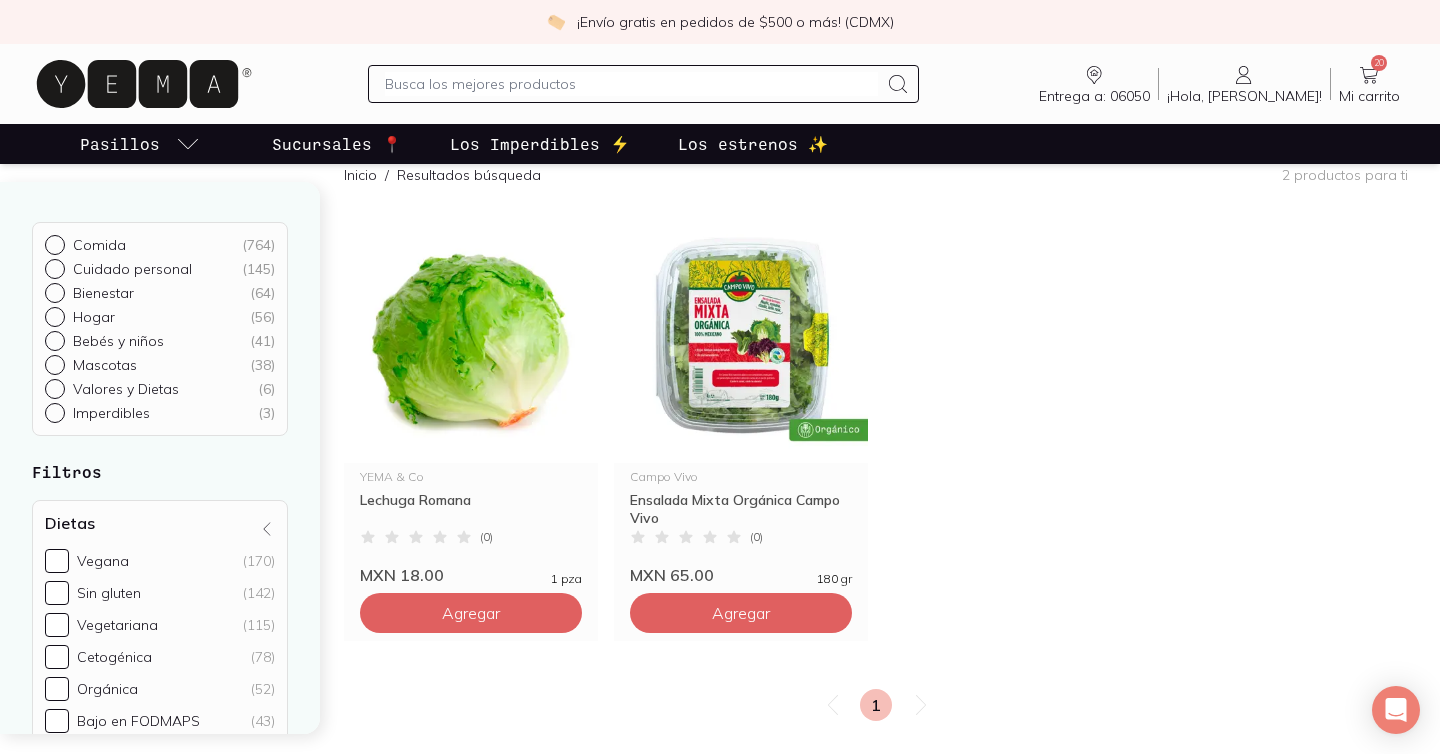 click on "Entrega a: 06050 06050 Buscar Buscar ¡Hola, Lizz! Lizz 20 Mi carrito Carrito" at bounding box center (720, 84) 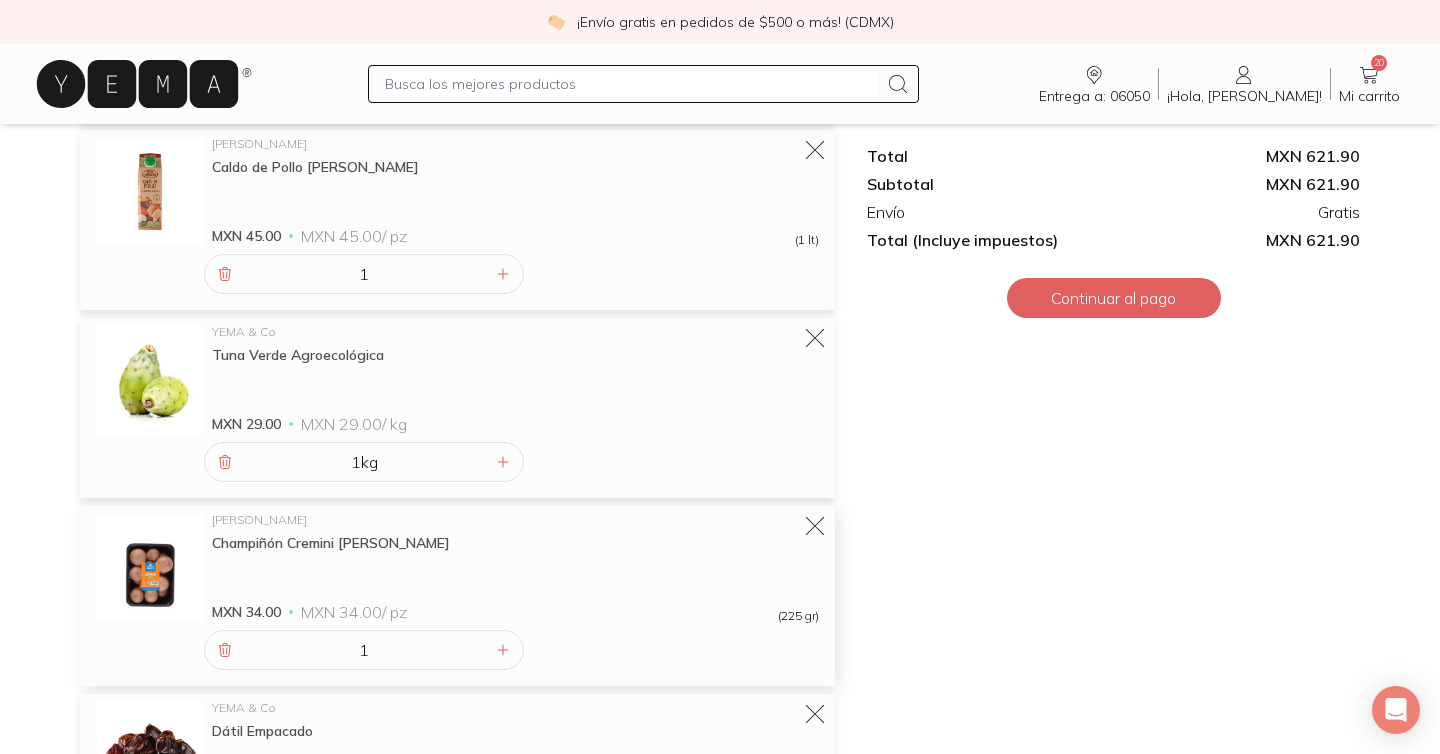 scroll, scrollTop: 334, scrollLeft: 0, axis: vertical 